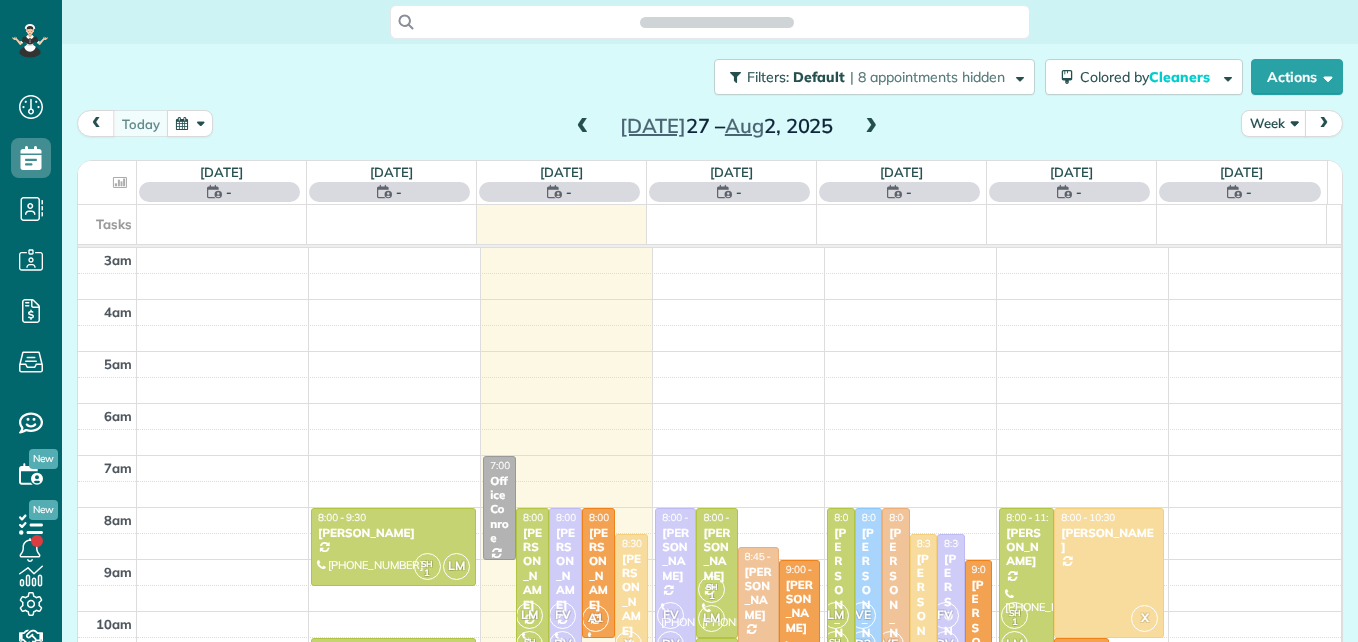 scroll, scrollTop: 0, scrollLeft: 0, axis: both 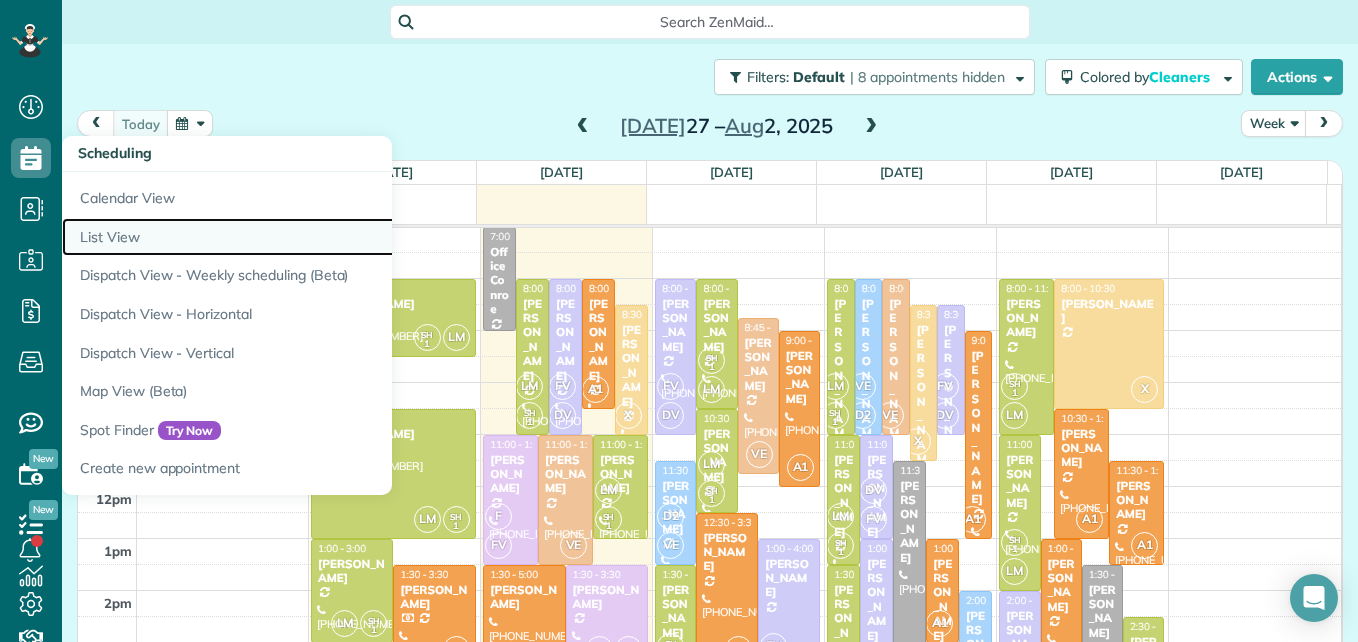 click on "List View" at bounding box center [312, 237] 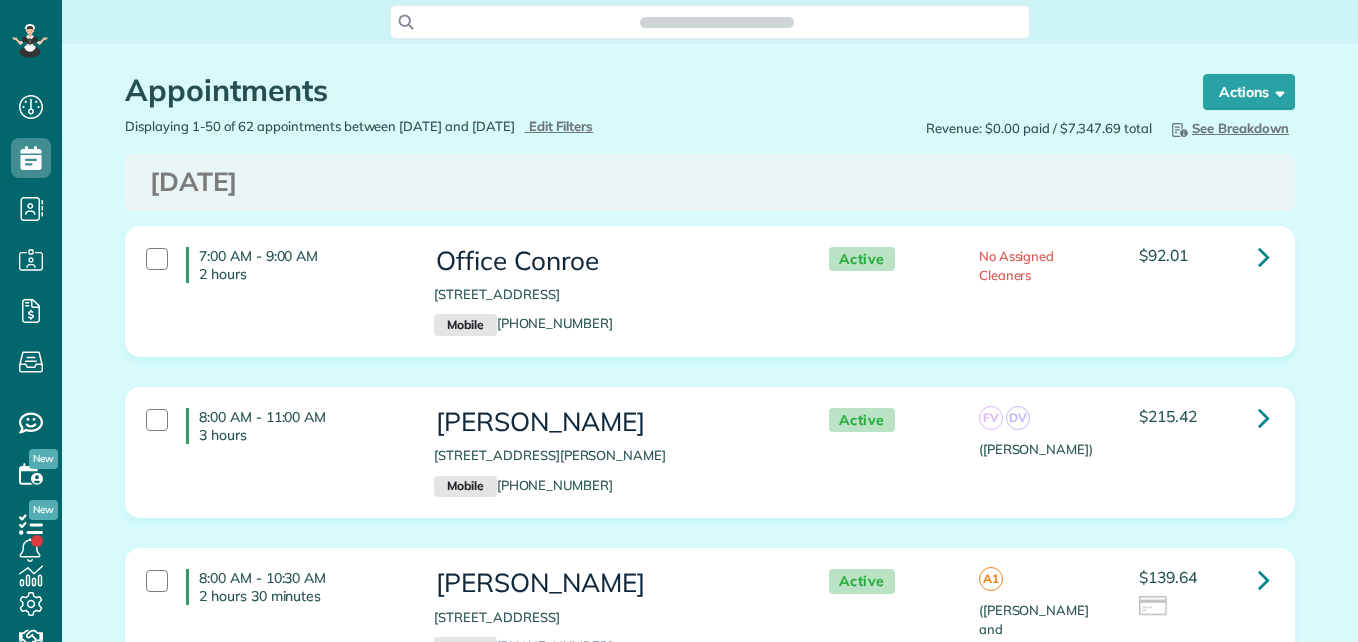 scroll, scrollTop: 0, scrollLeft: 0, axis: both 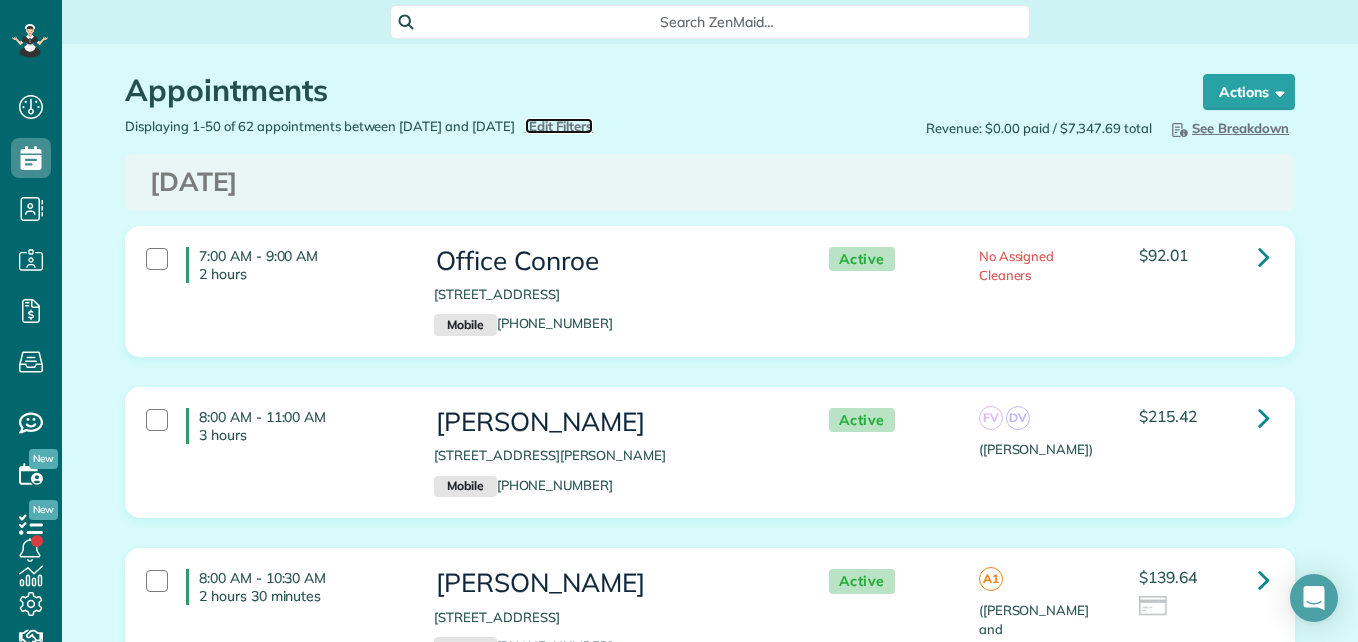 click on "Edit Filters" at bounding box center (561, 126) 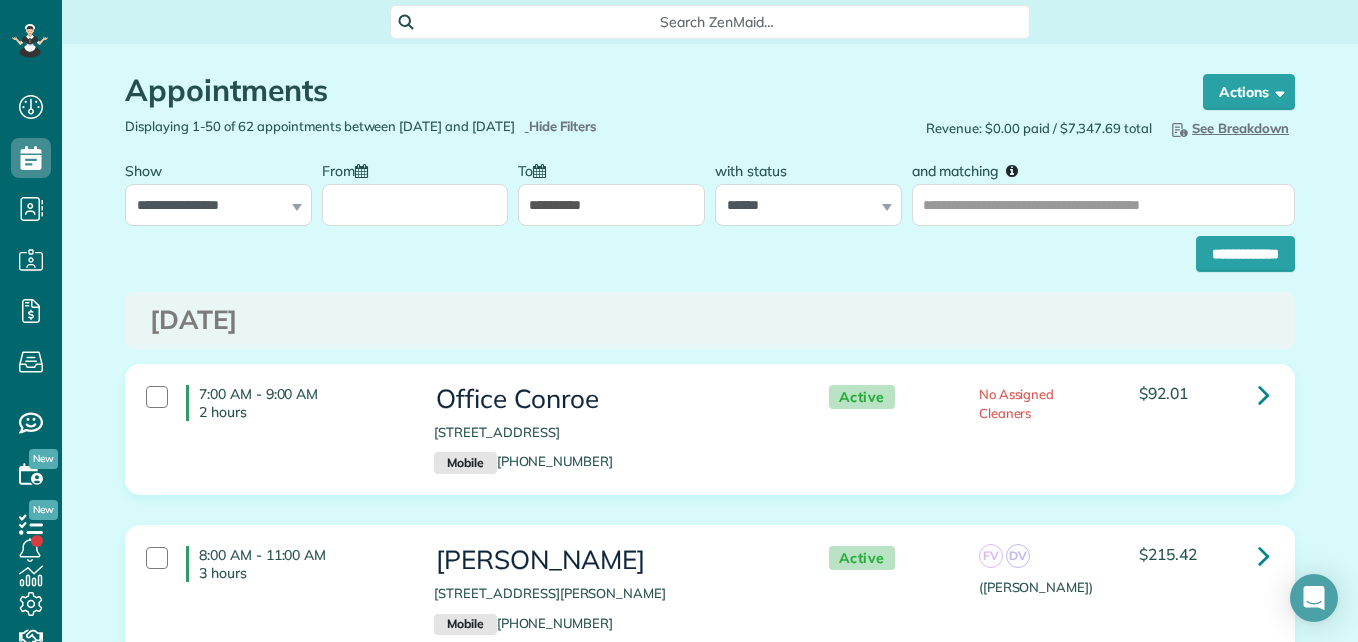 click on "From" at bounding box center (415, 205) 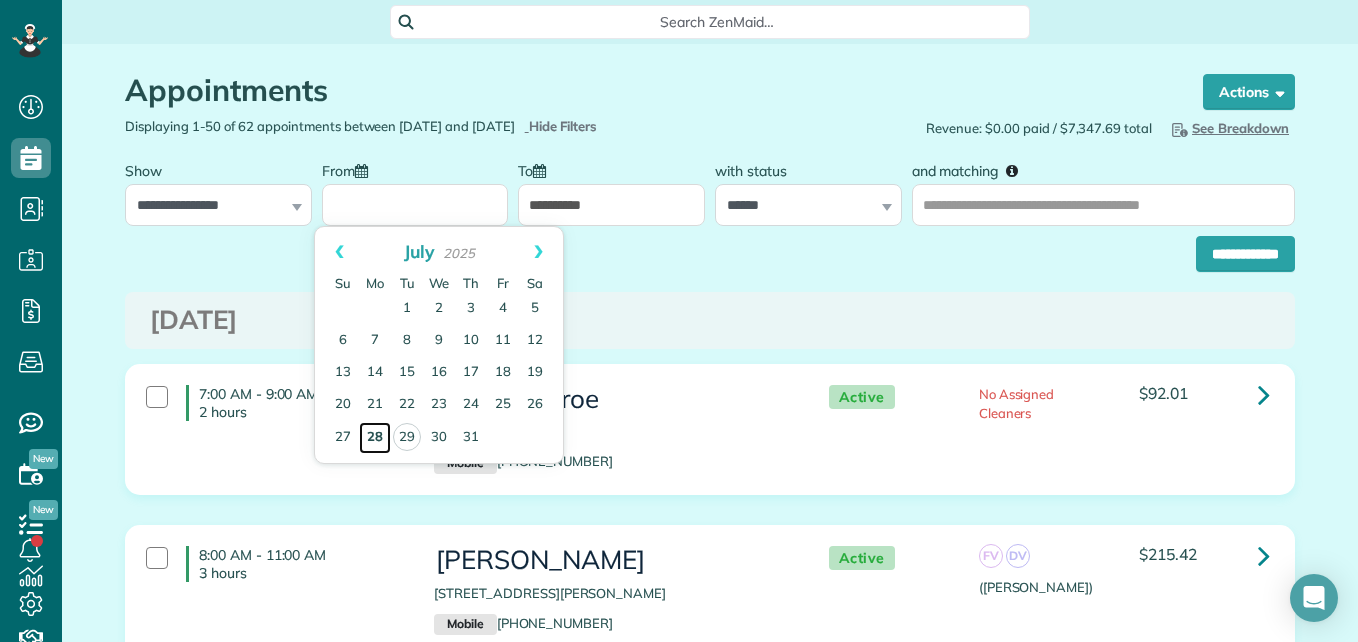 click on "28" at bounding box center (375, 438) 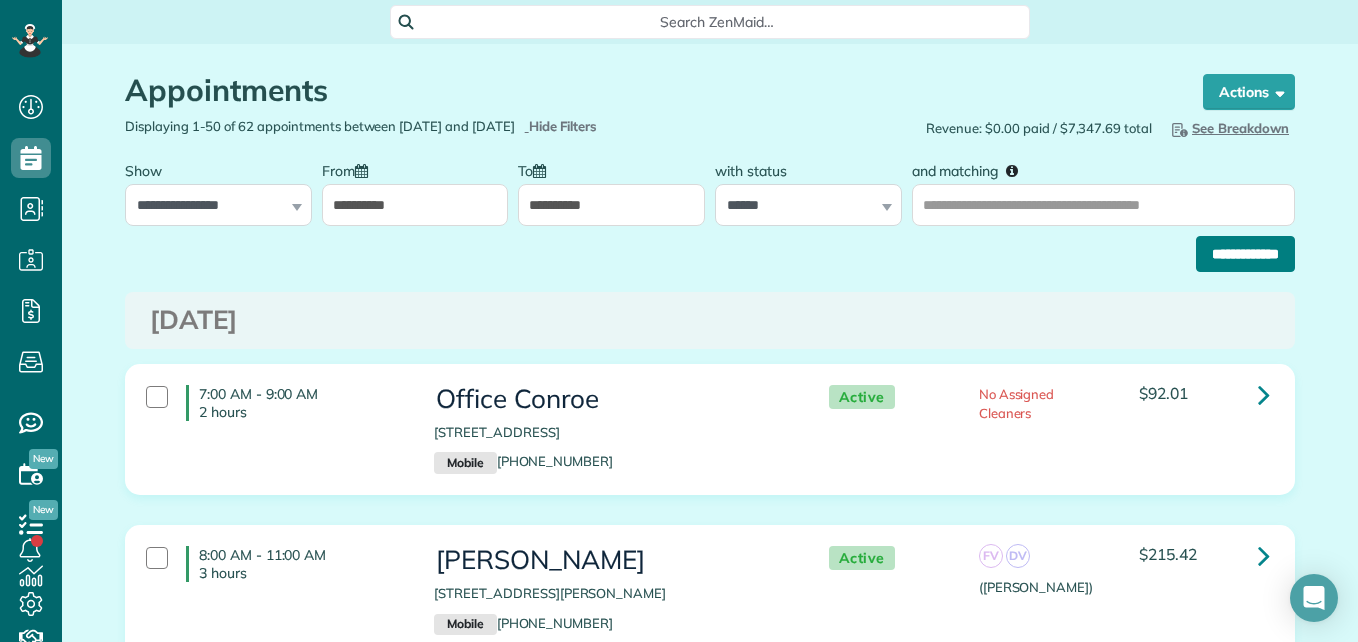 click on "**********" at bounding box center (1245, 254) 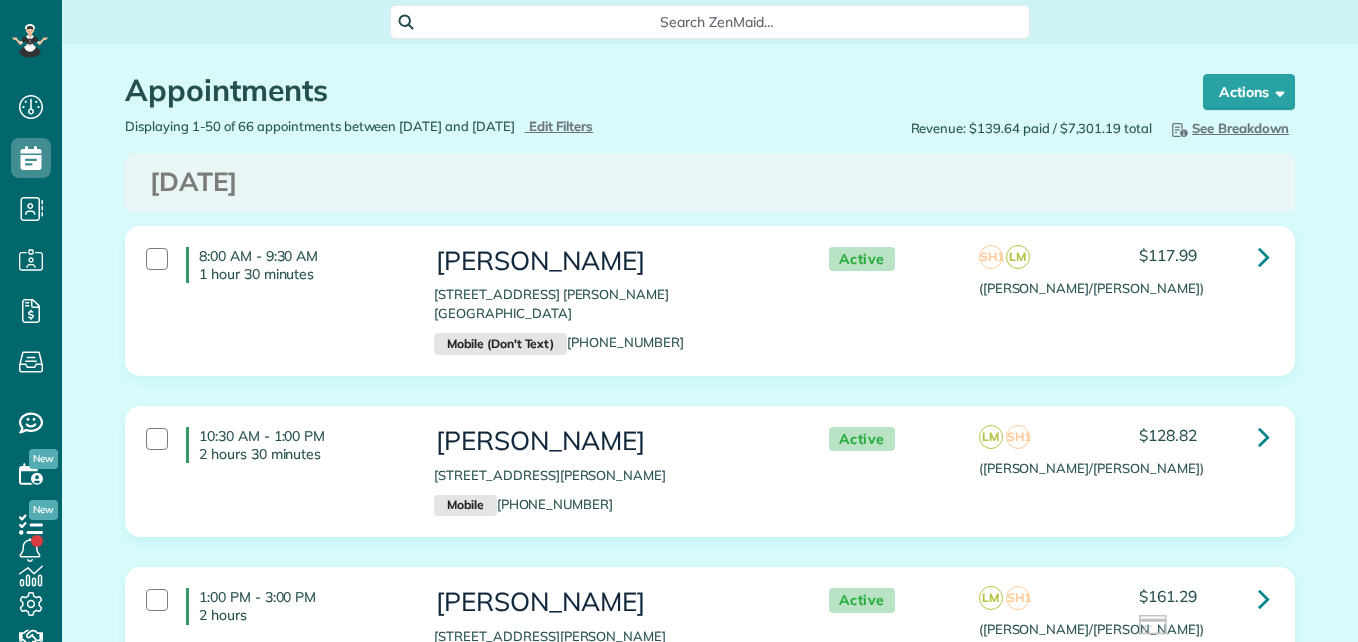 scroll, scrollTop: 0, scrollLeft: 0, axis: both 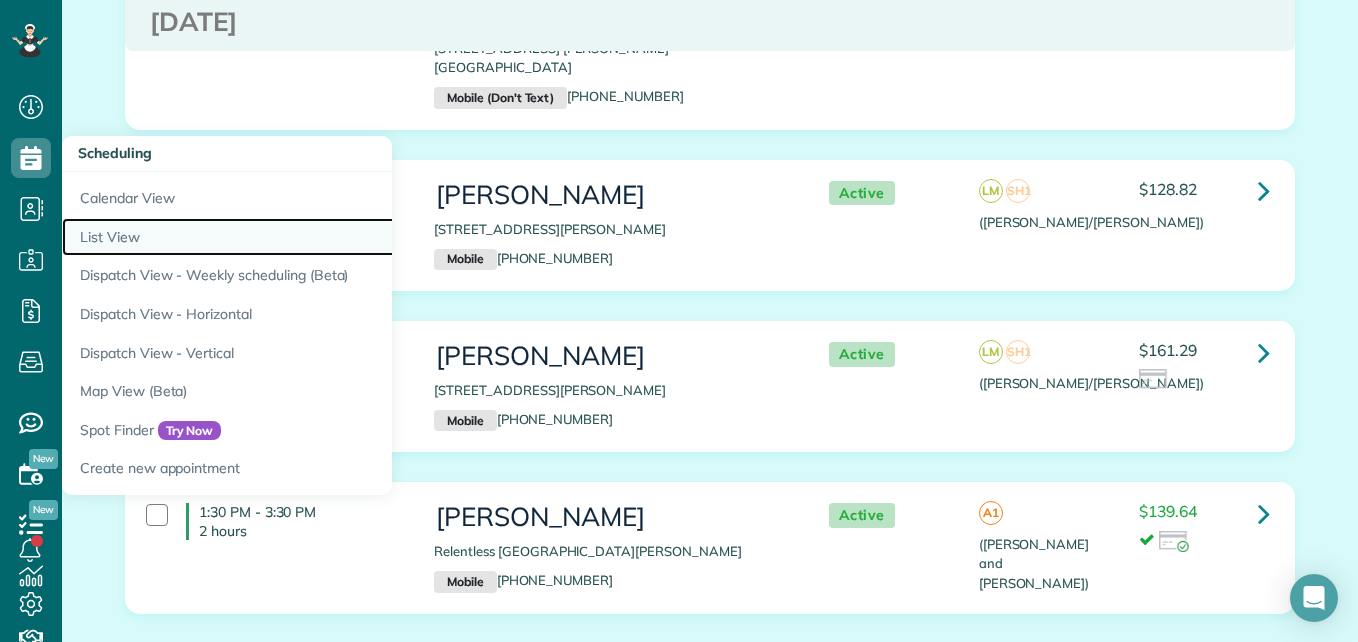 click on "List View" at bounding box center [312, 237] 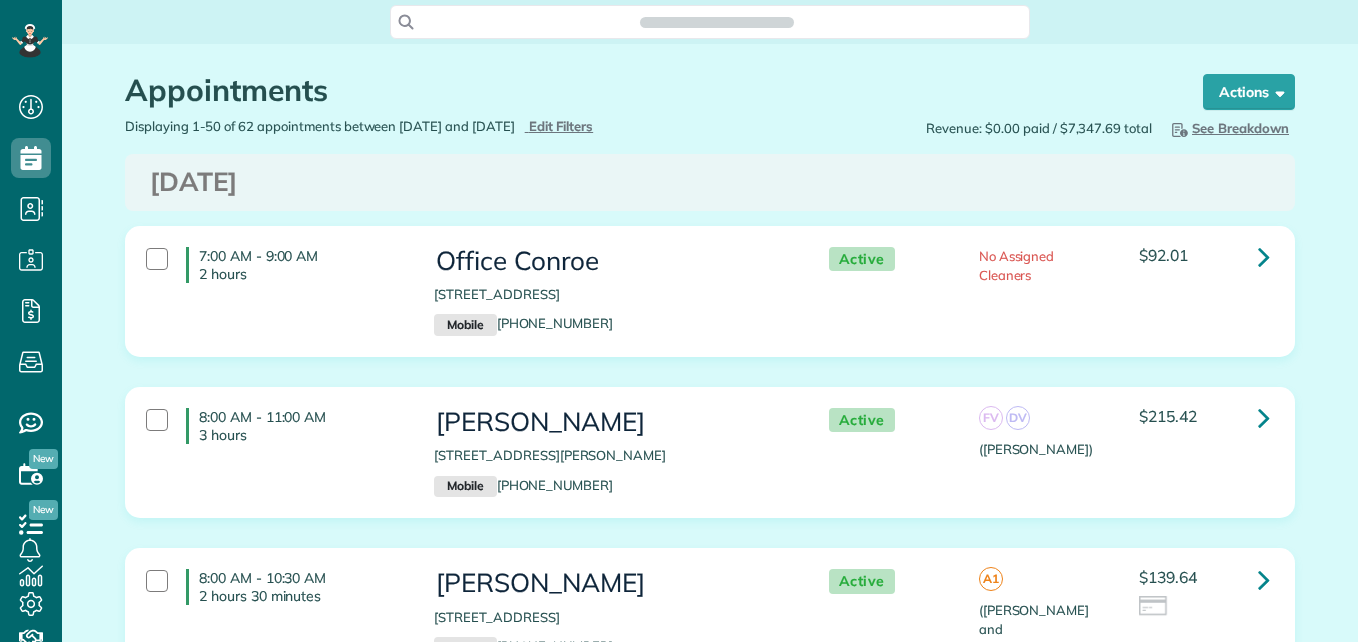 scroll, scrollTop: 0, scrollLeft: 0, axis: both 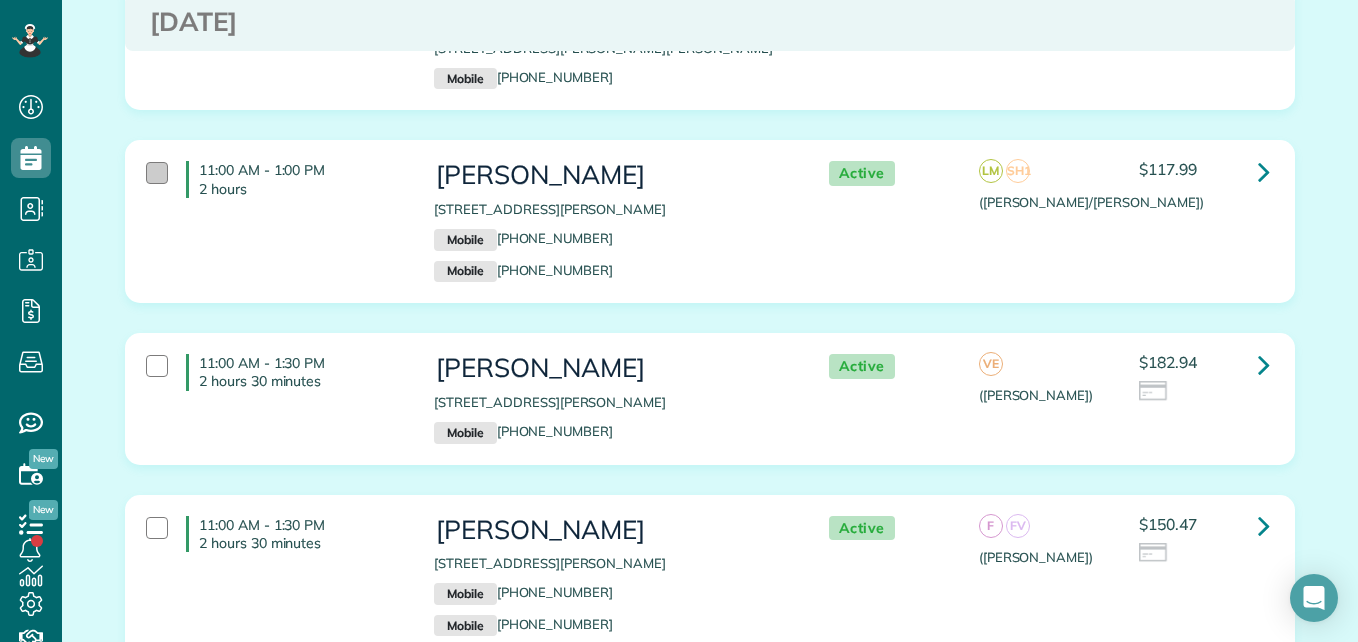click at bounding box center (157, 173) 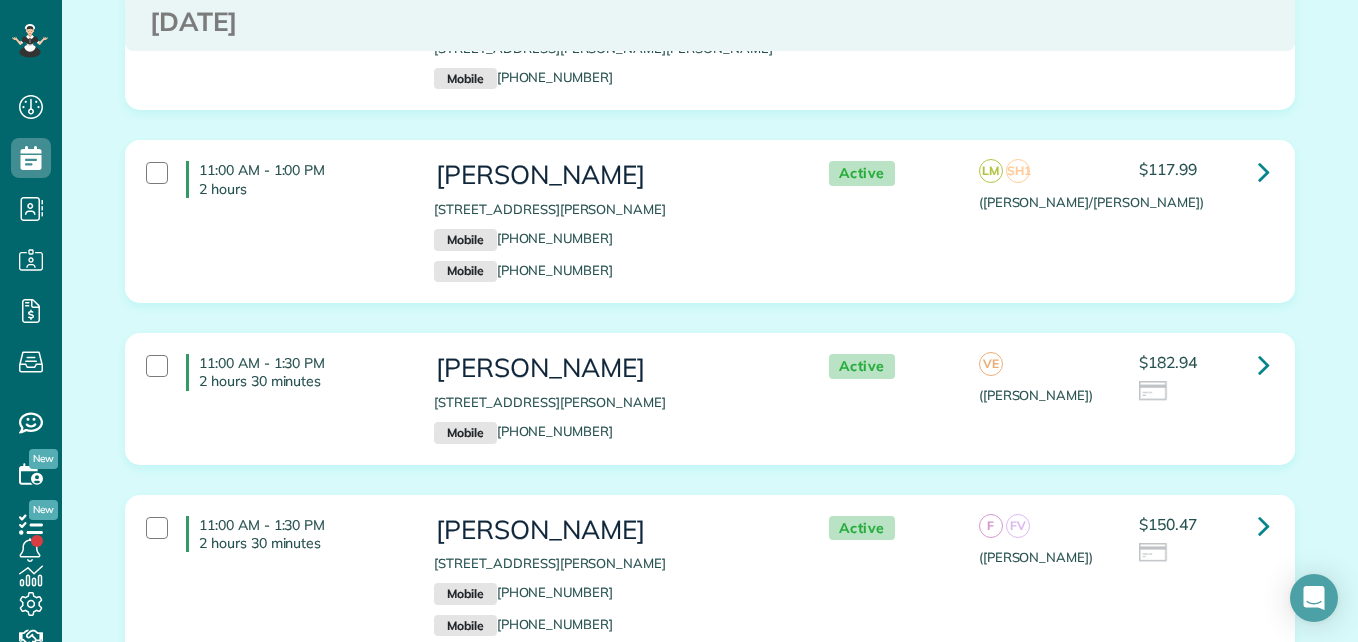 scroll, scrollTop: 0, scrollLeft: 0, axis: both 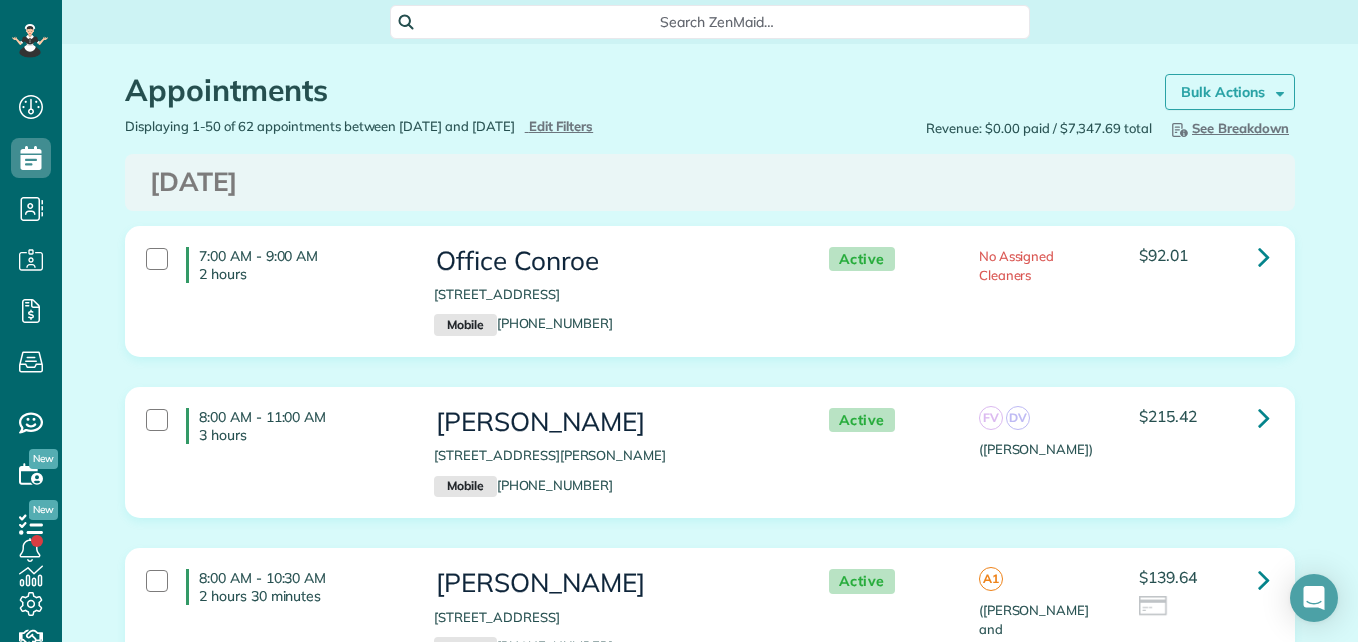 click on "Bulk Actions" at bounding box center (1223, 92) 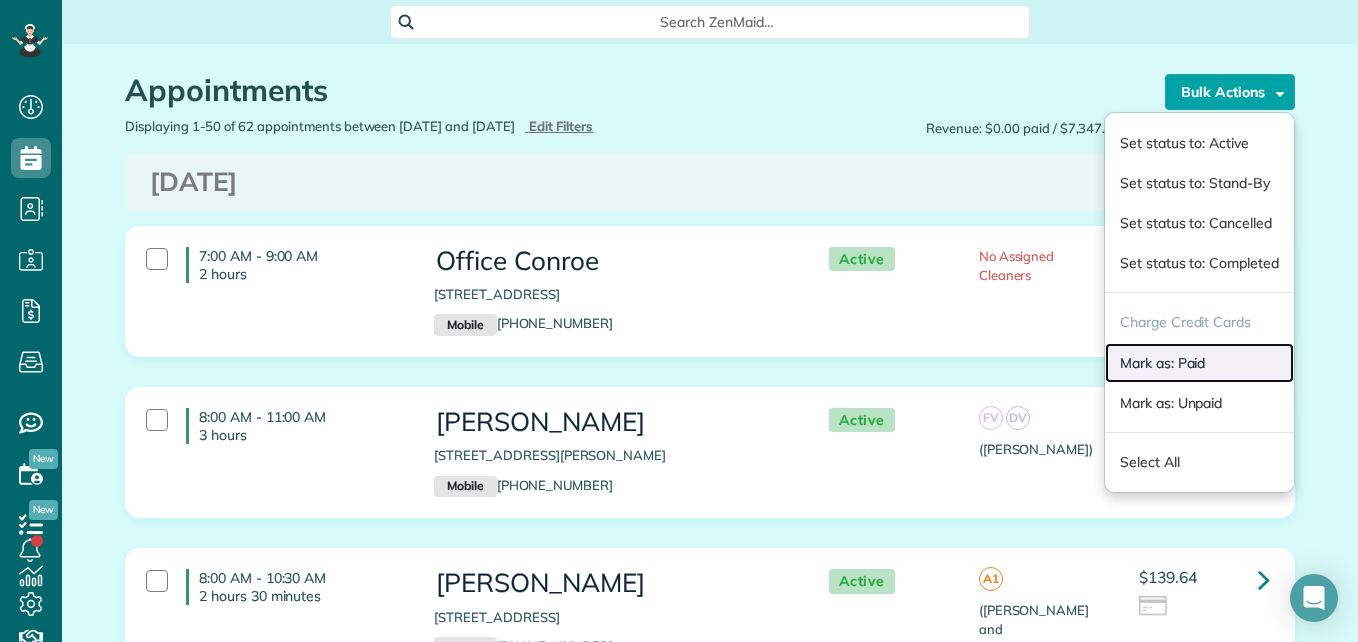 click on "Mark as: Paid" at bounding box center [1199, 363] 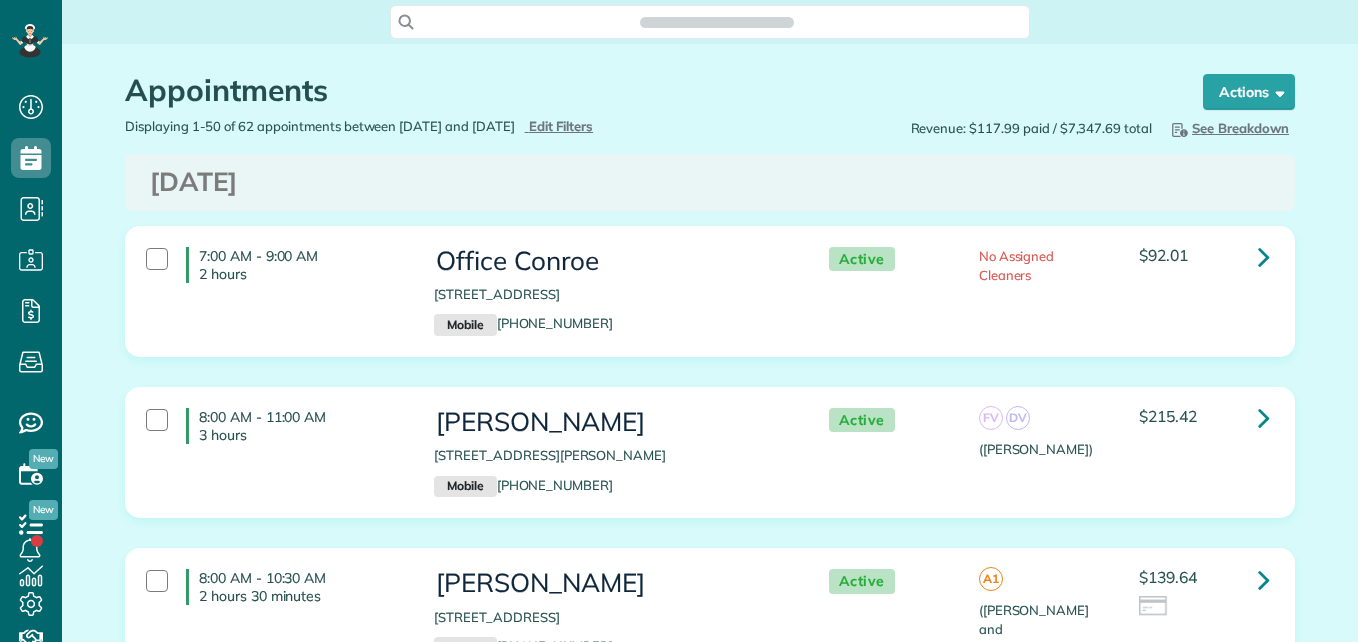 scroll, scrollTop: 0, scrollLeft: 0, axis: both 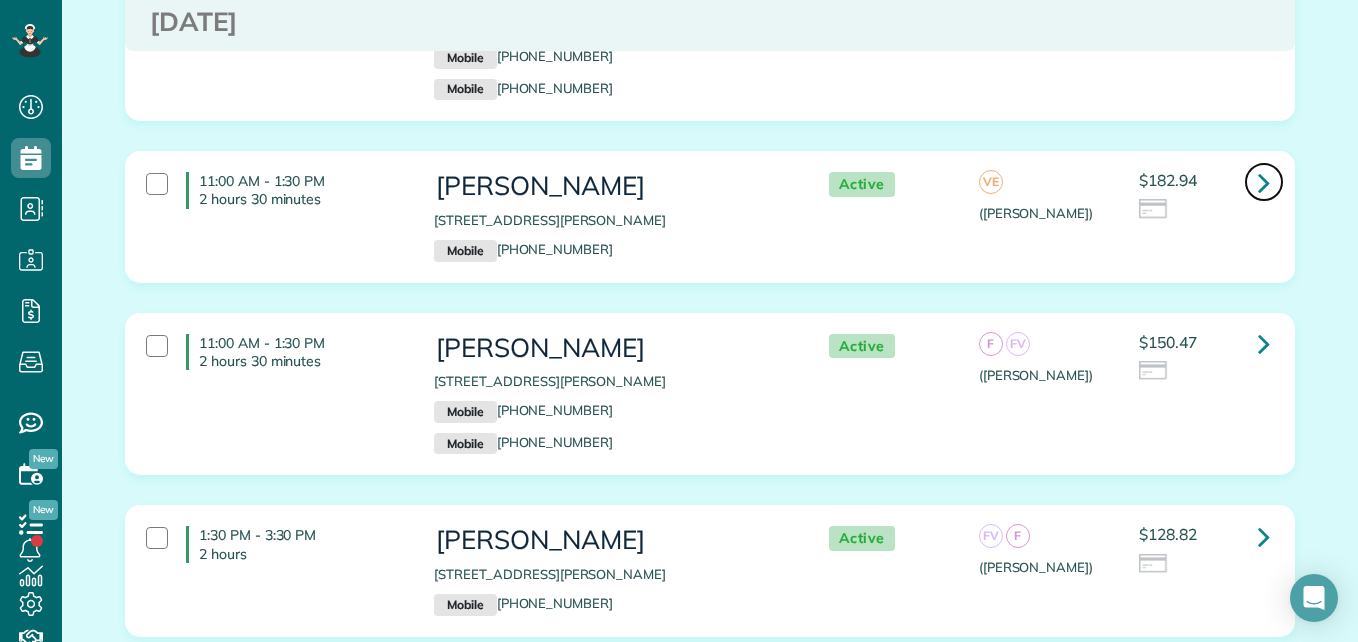 click at bounding box center (1264, 182) 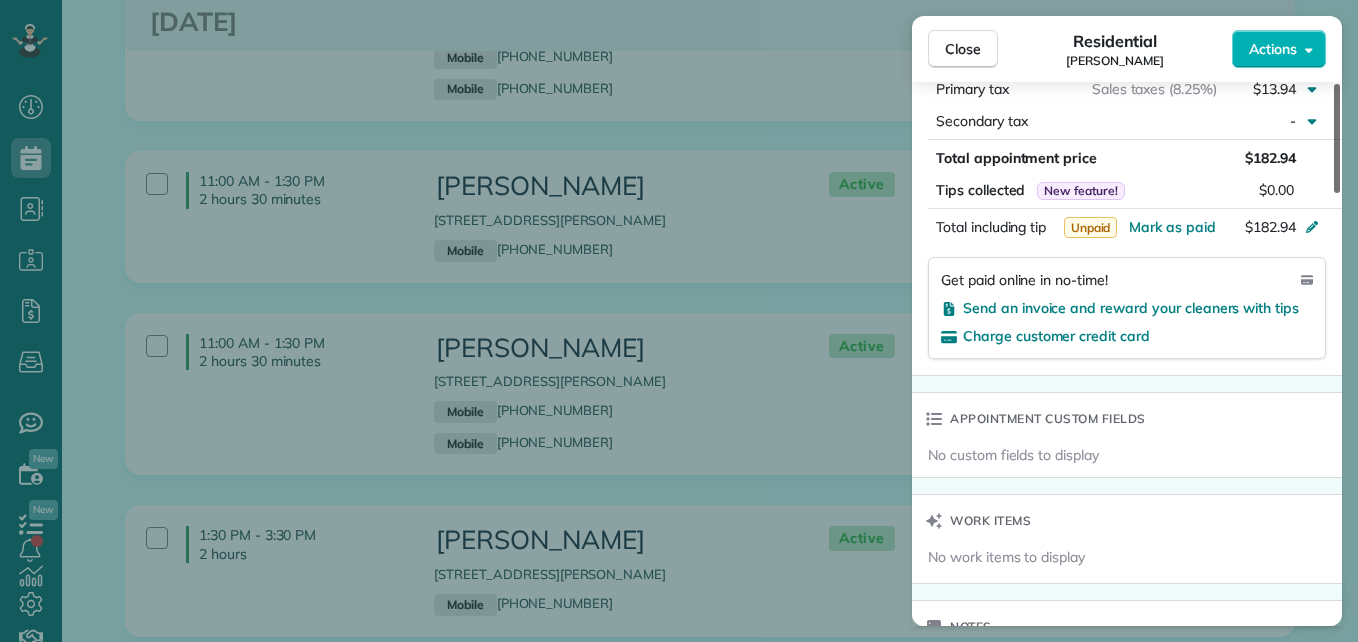 scroll, scrollTop: 1177, scrollLeft: 0, axis: vertical 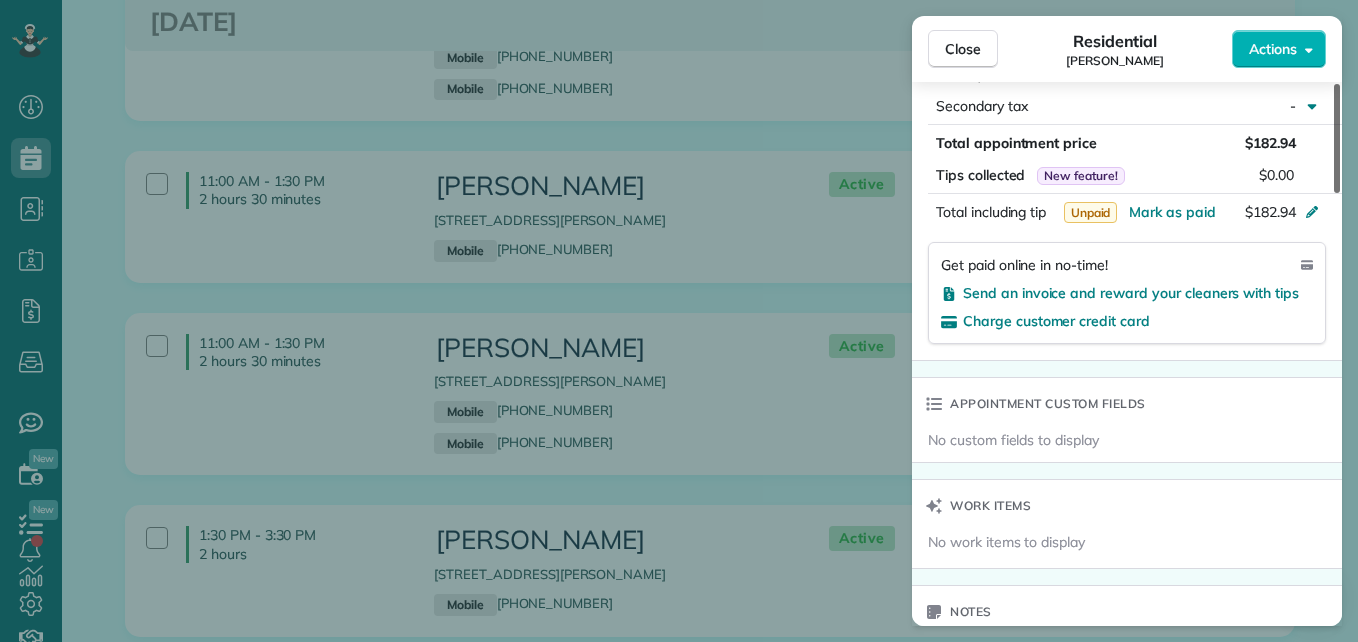 drag, startPoint x: 1335, startPoint y: 152, endPoint x: 1340, endPoint y: 387, distance: 235.05319 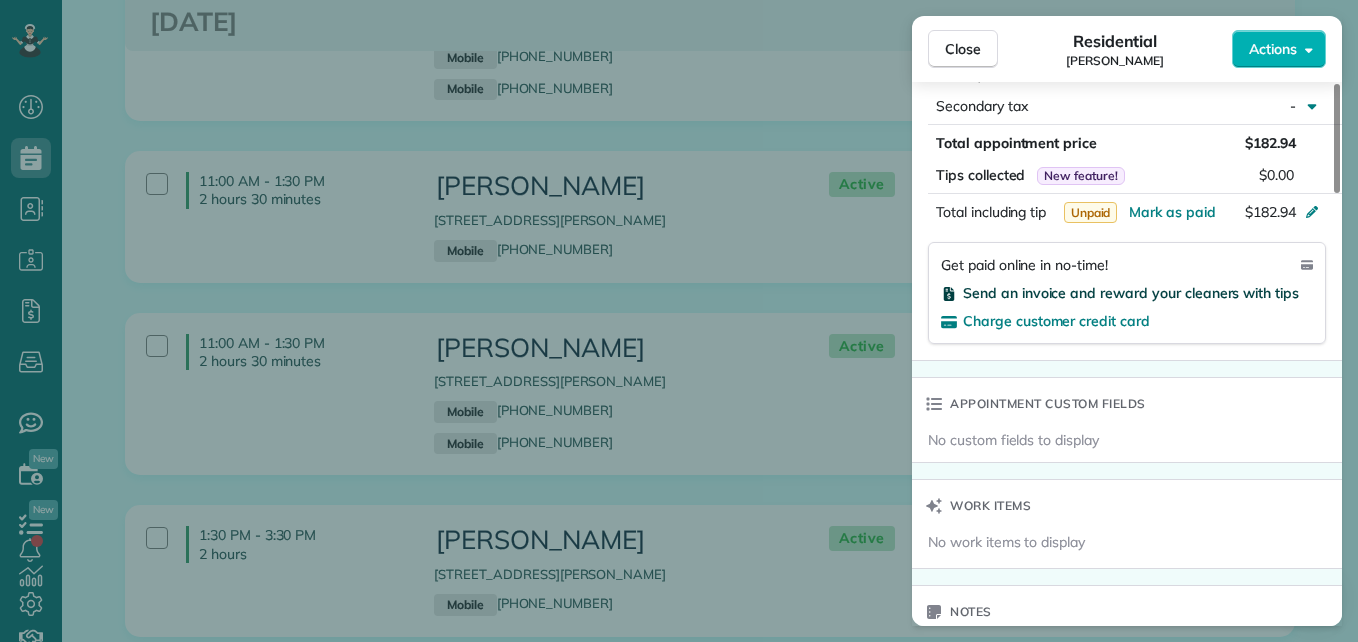 click on "Send an invoice and reward your cleaners with tips" at bounding box center (1131, 293) 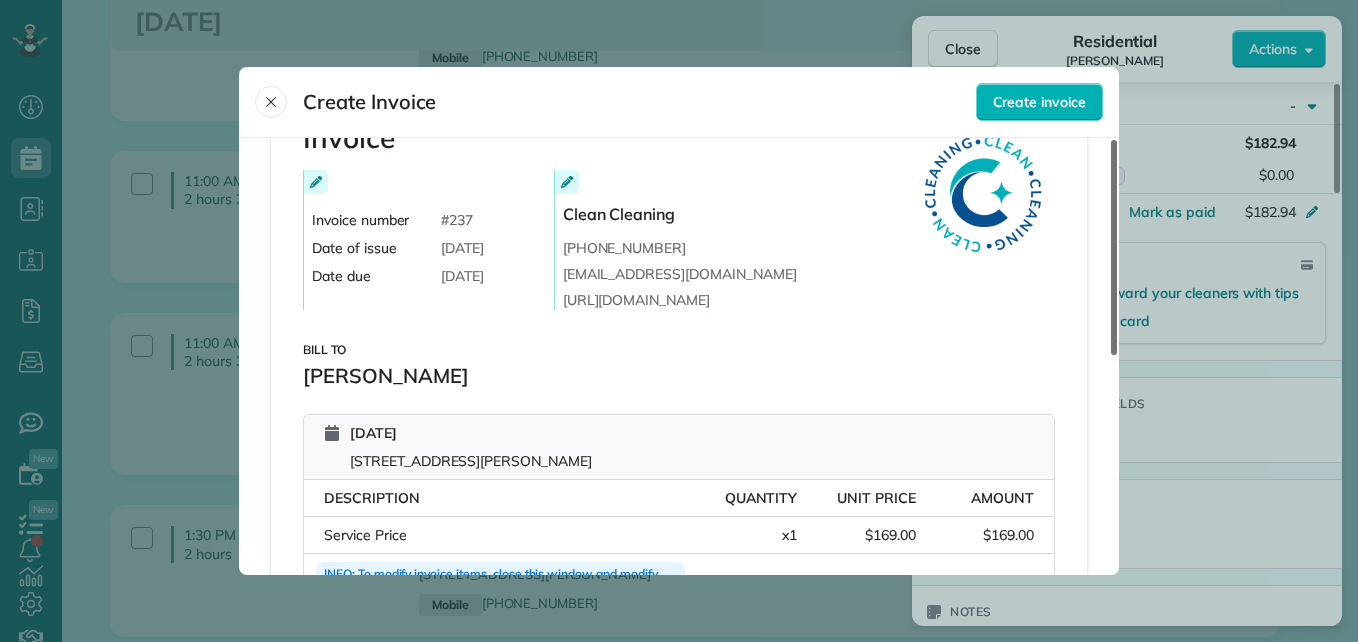 scroll, scrollTop: 0, scrollLeft: 0, axis: both 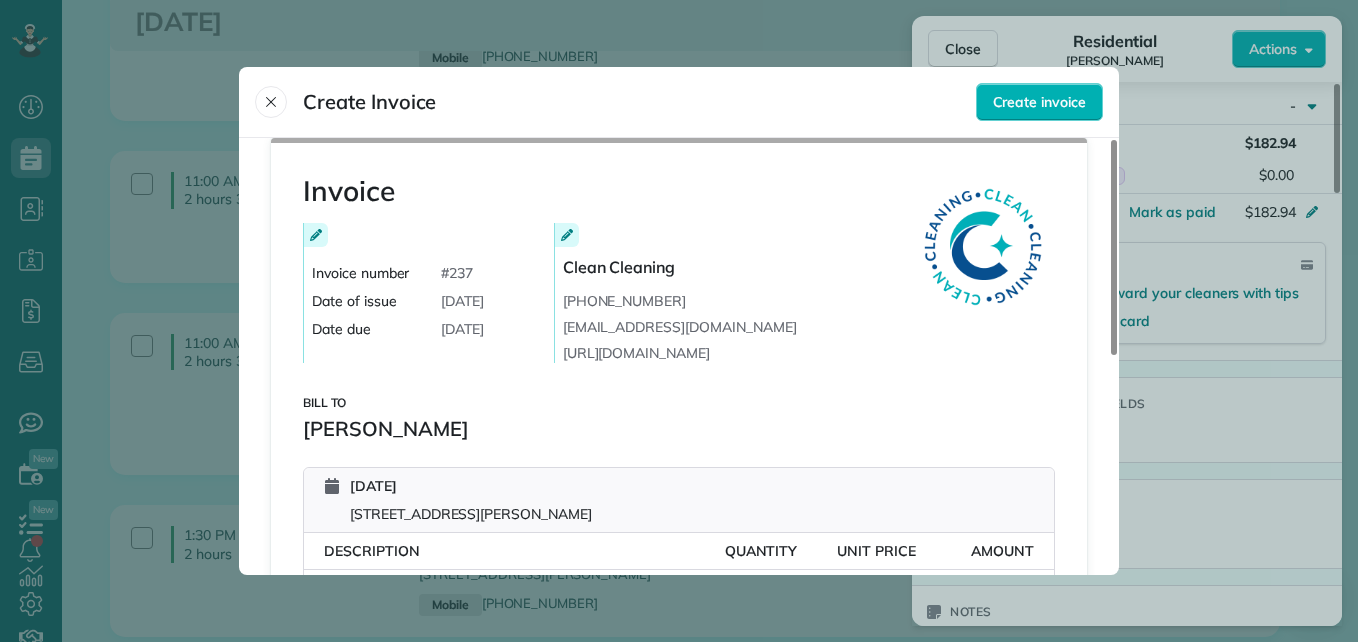 drag, startPoint x: 1117, startPoint y: 229, endPoint x: 1103, endPoint y: 170, distance: 60.63827 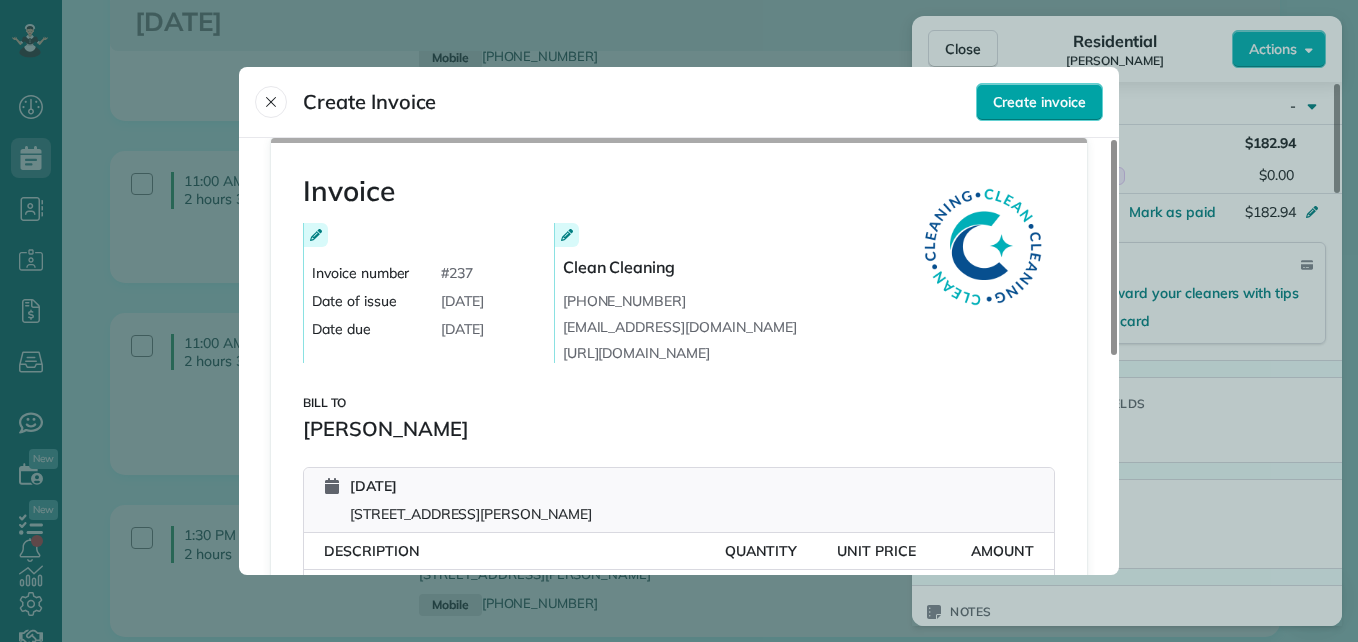 click on "Create invoice" at bounding box center [1039, 102] 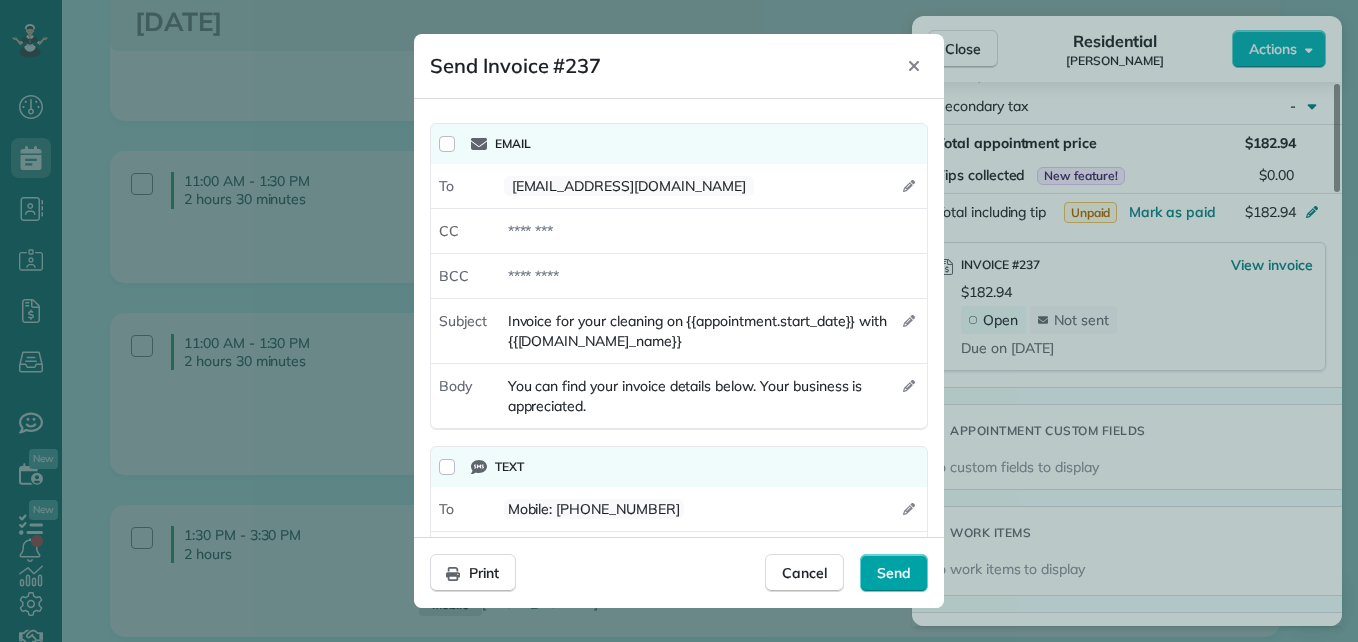 click on "Send" at bounding box center [894, 573] 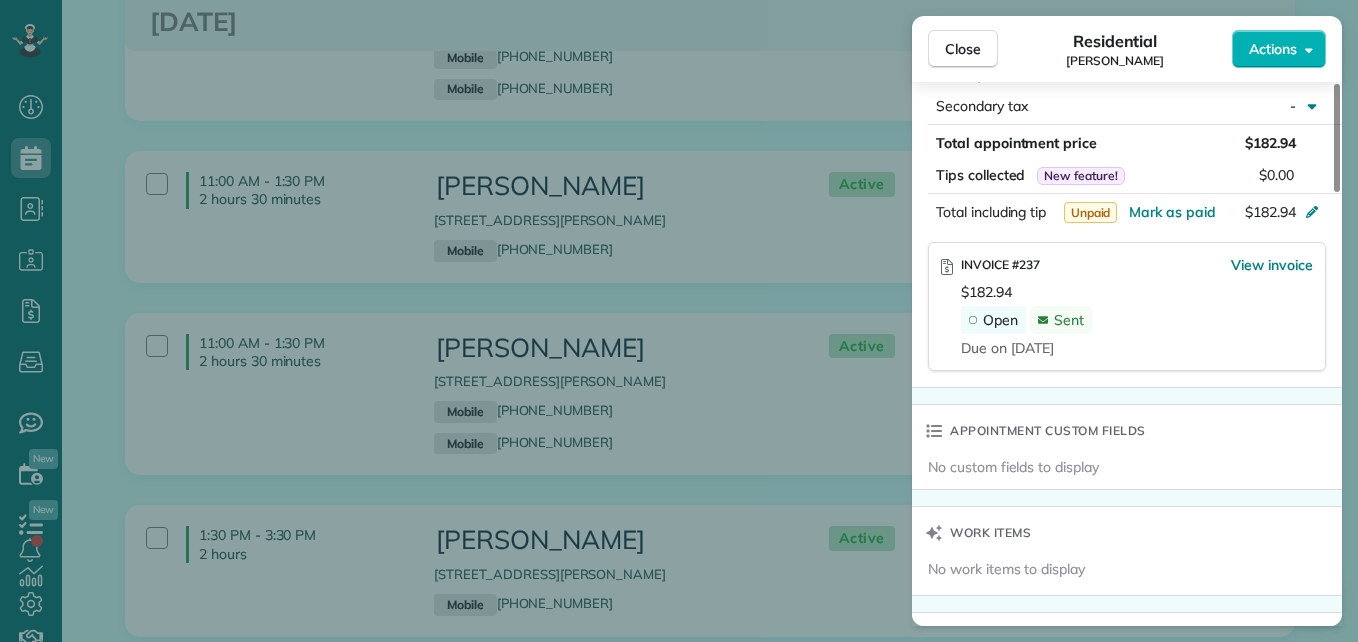 scroll, scrollTop: 1155, scrollLeft: 0, axis: vertical 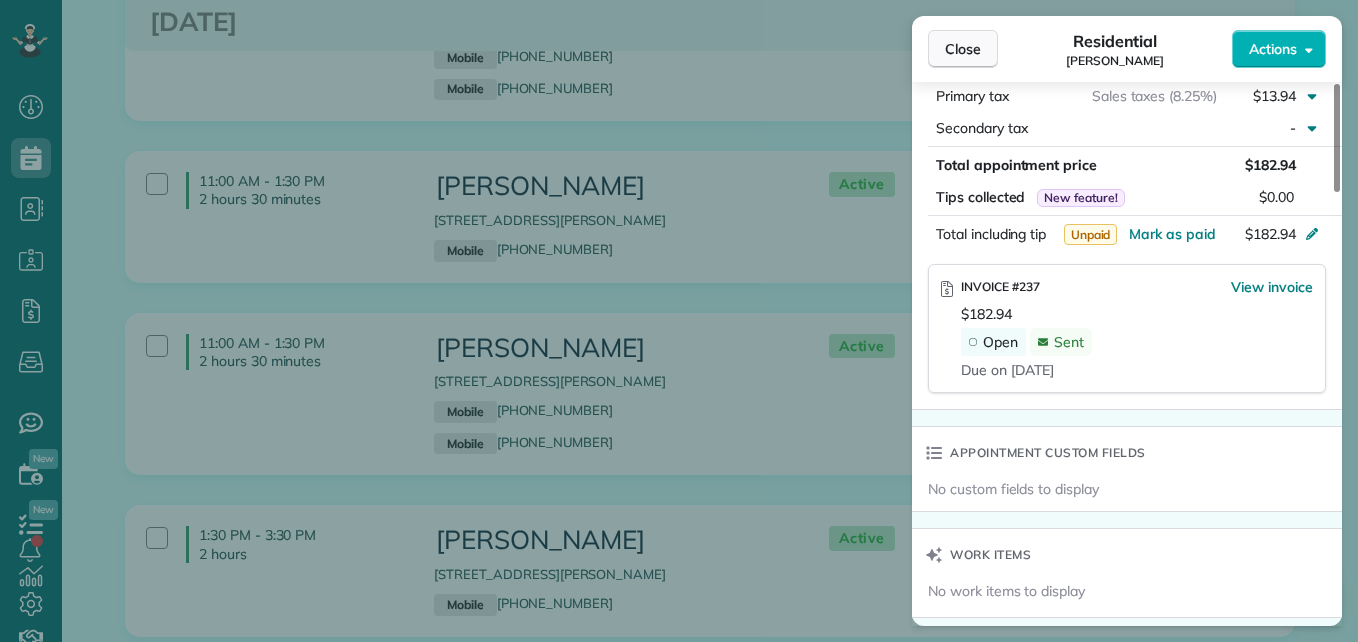 click on "Close" at bounding box center [963, 49] 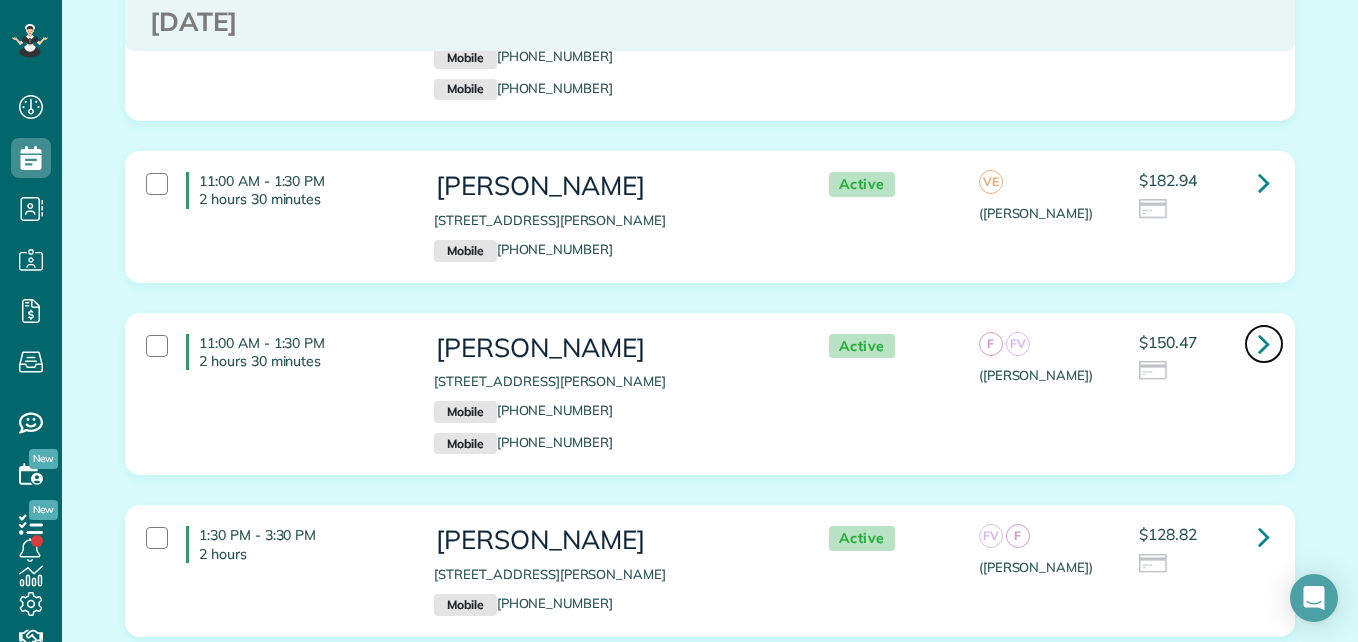 click at bounding box center [1264, 343] 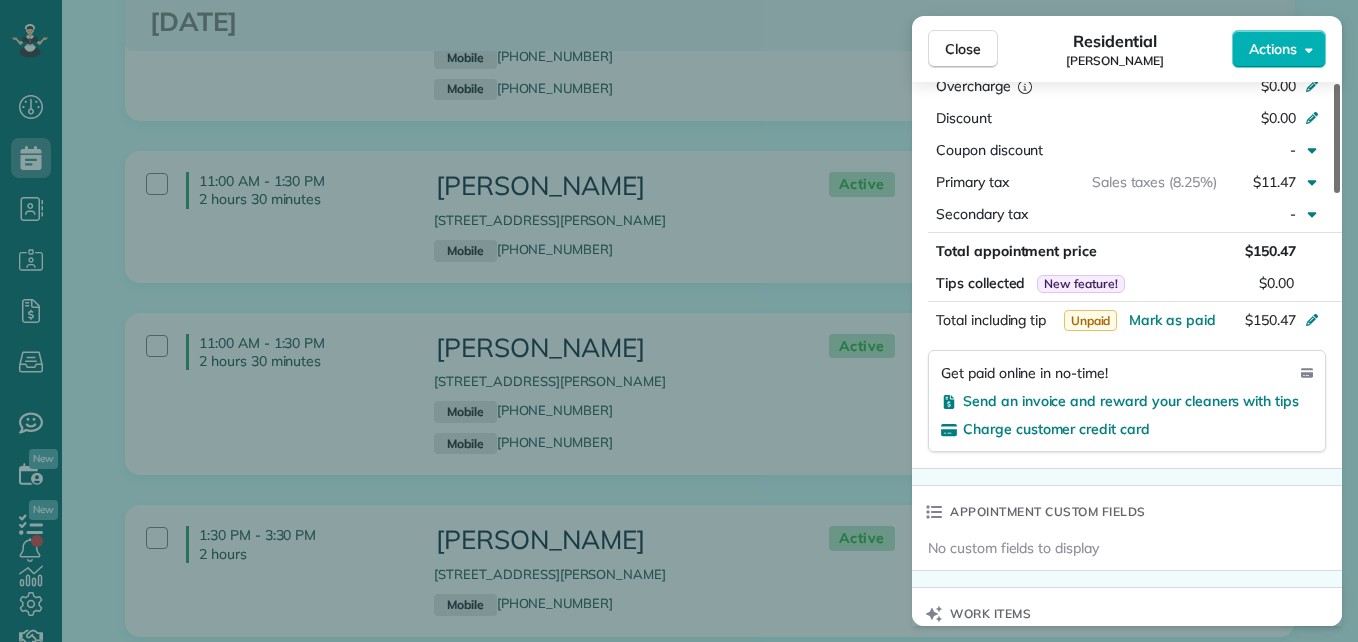 scroll, scrollTop: 1213, scrollLeft: 0, axis: vertical 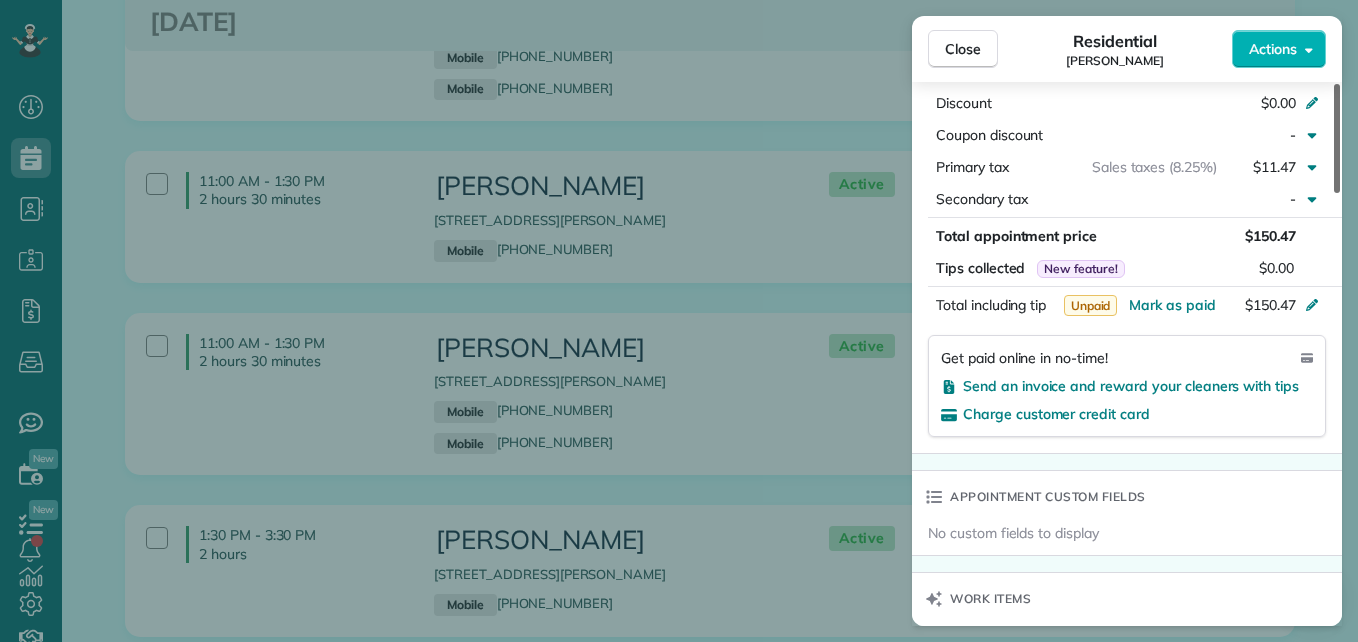 drag, startPoint x: 1337, startPoint y: 154, endPoint x: 1339, endPoint y: 396, distance: 242.00827 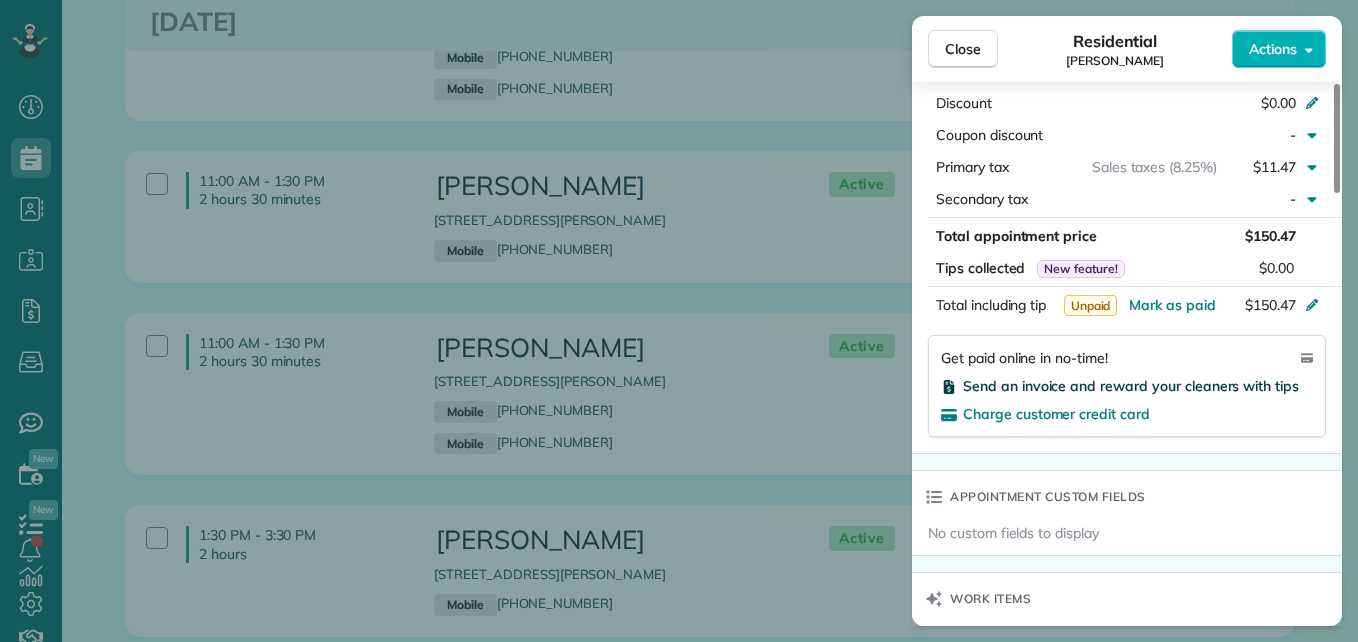 click on "Send an invoice and reward your cleaners with tips" at bounding box center (1131, 386) 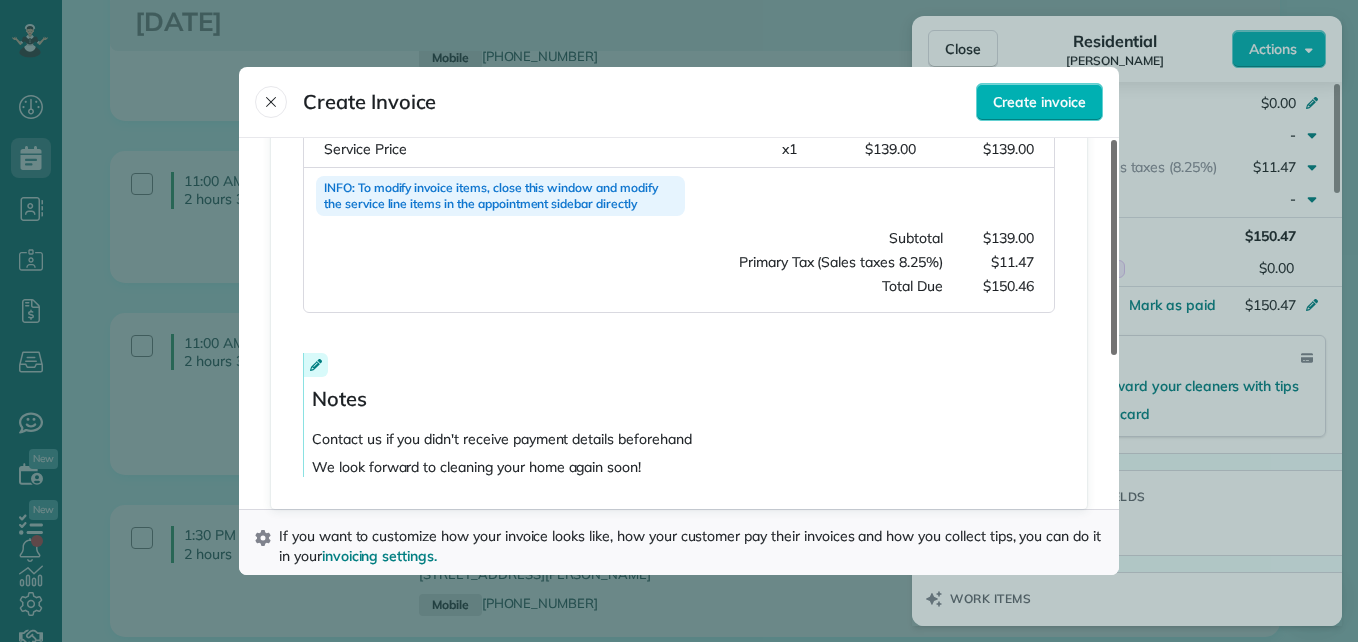 scroll, scrollTop: 445, scrollLeft: 0, axis: vertical 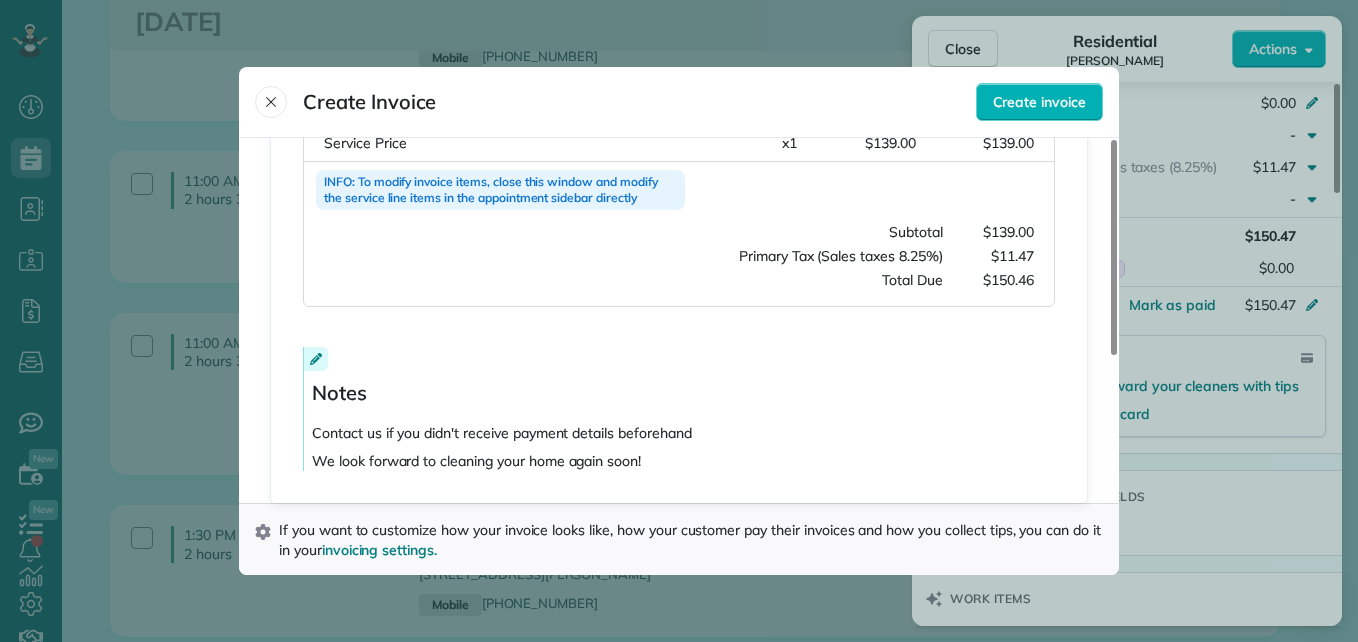 drag, startPoint x: 1111, startPoint y: 268, endPoint x: 1147, endPoint y: 534, distance: 268.42505 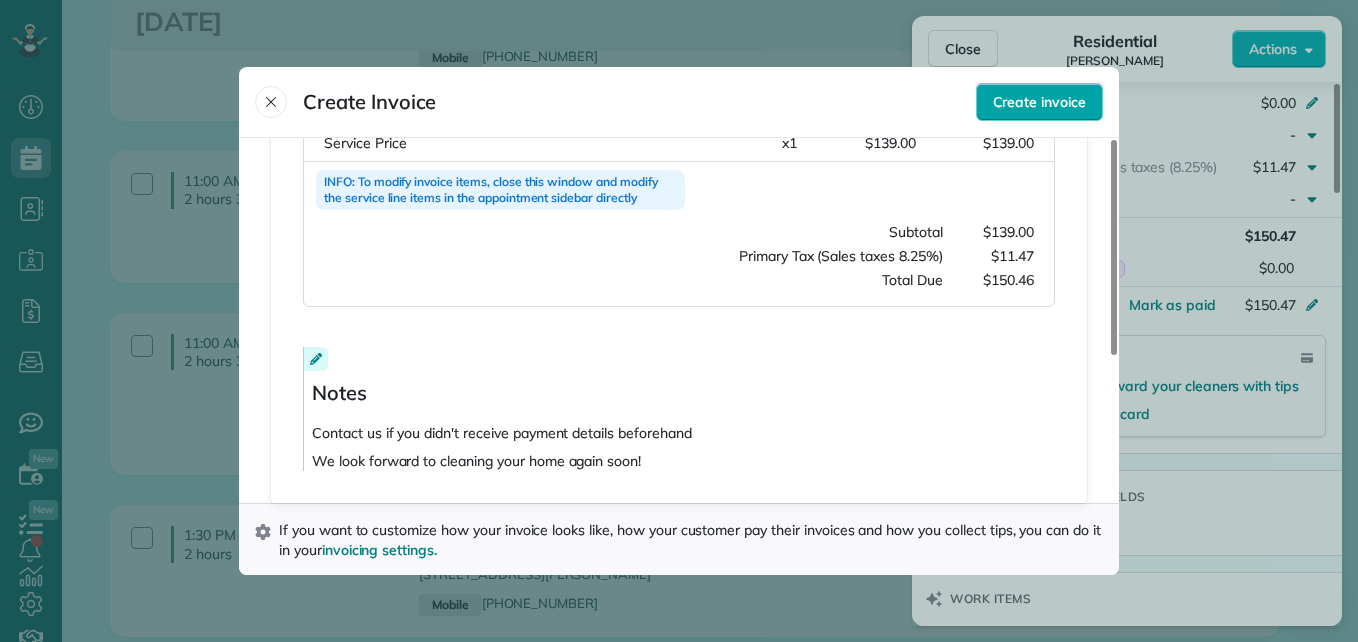click on "Create invoice" at bounding box center [1039, 102] 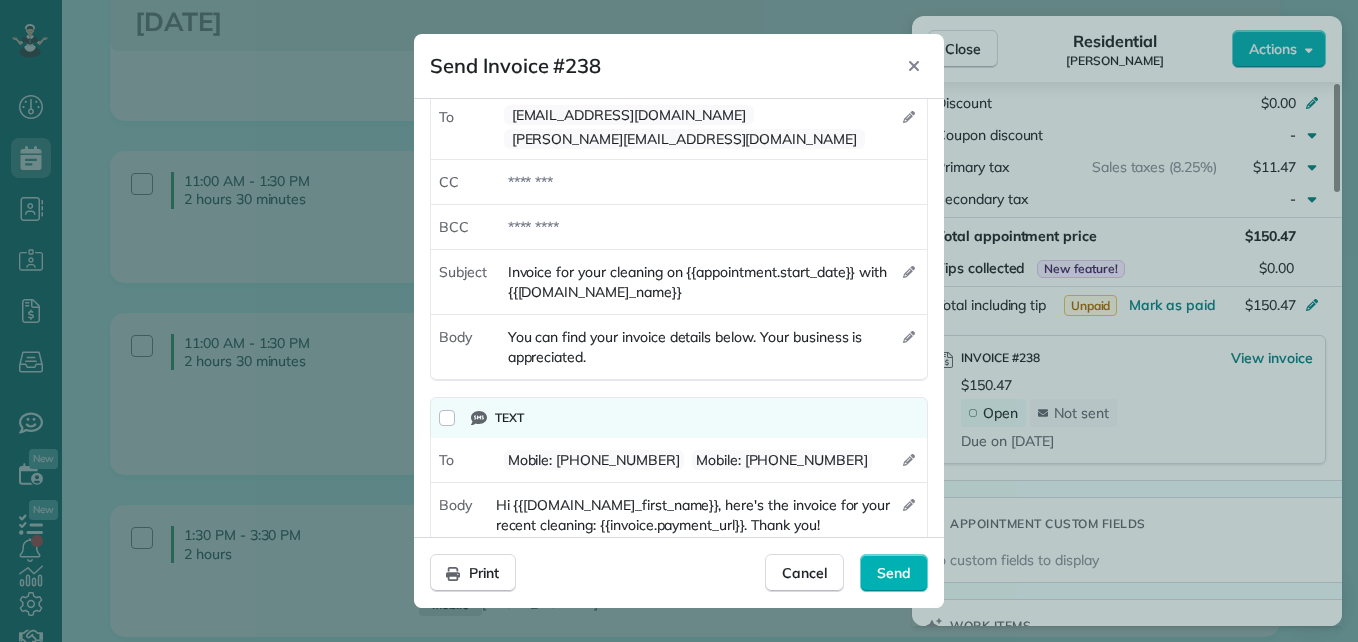 scroll, scrollTop: 85, scrollLeft: 0, axis: vertical 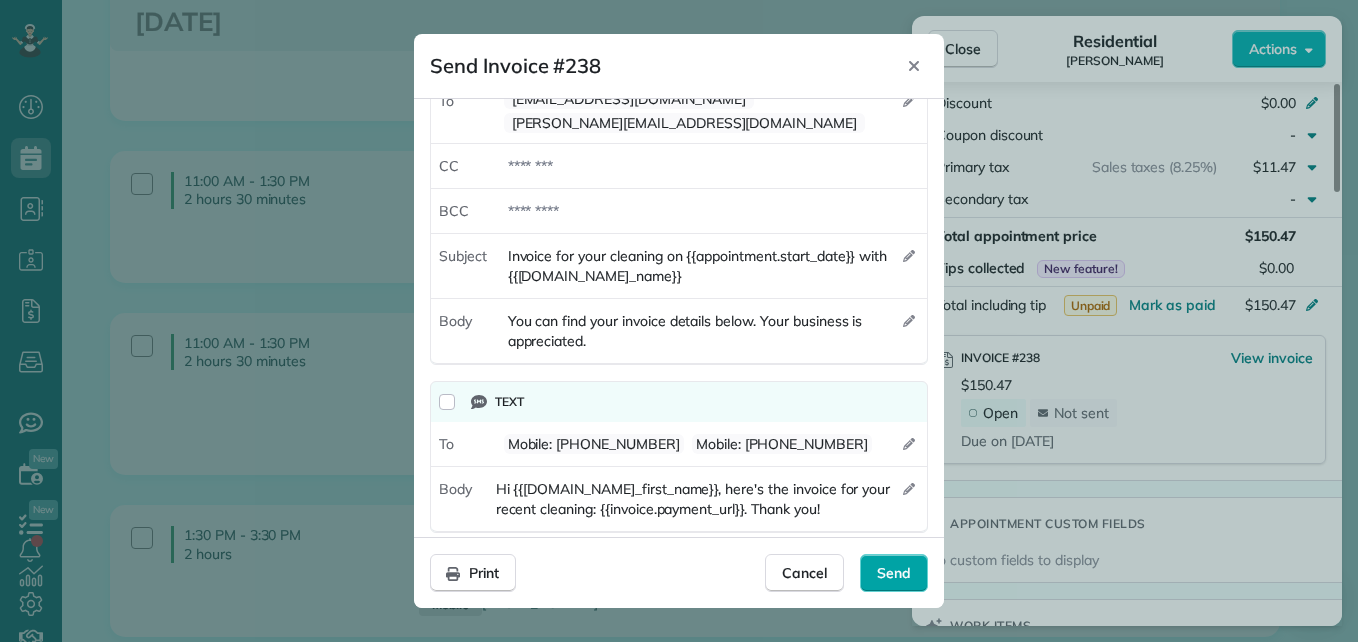 click on "Send" at bounding box center [894, 573] 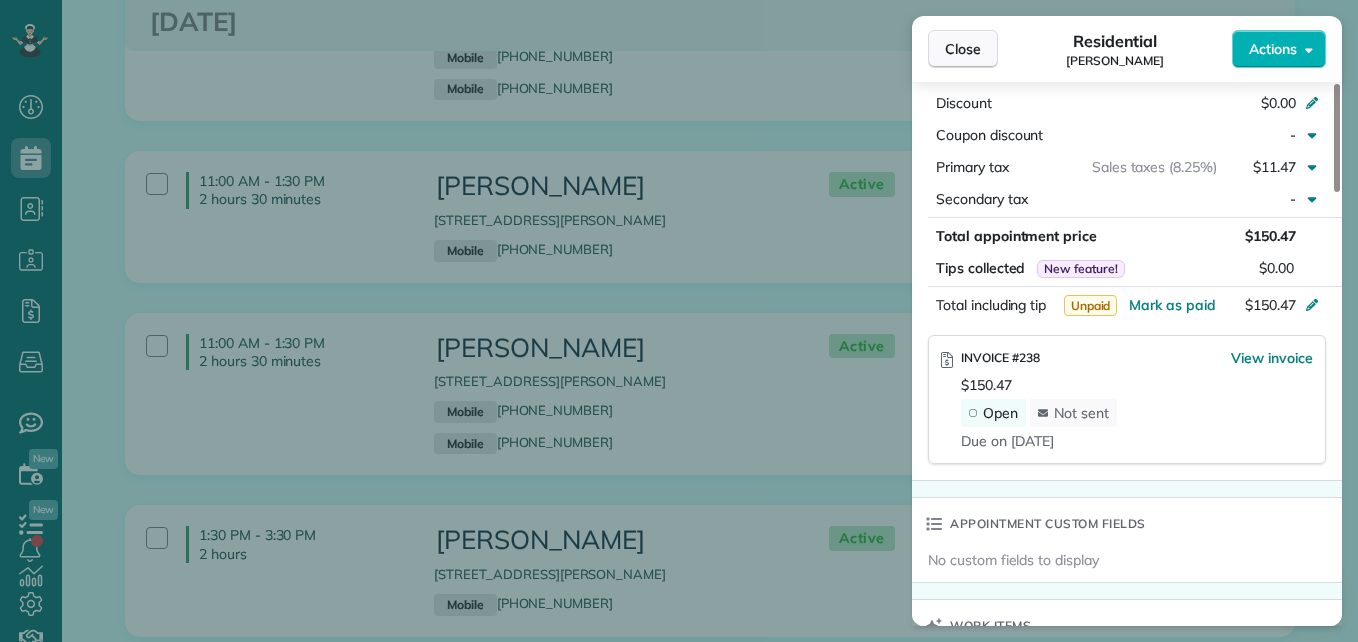 click on "Close" at bounding box center (963, 49) 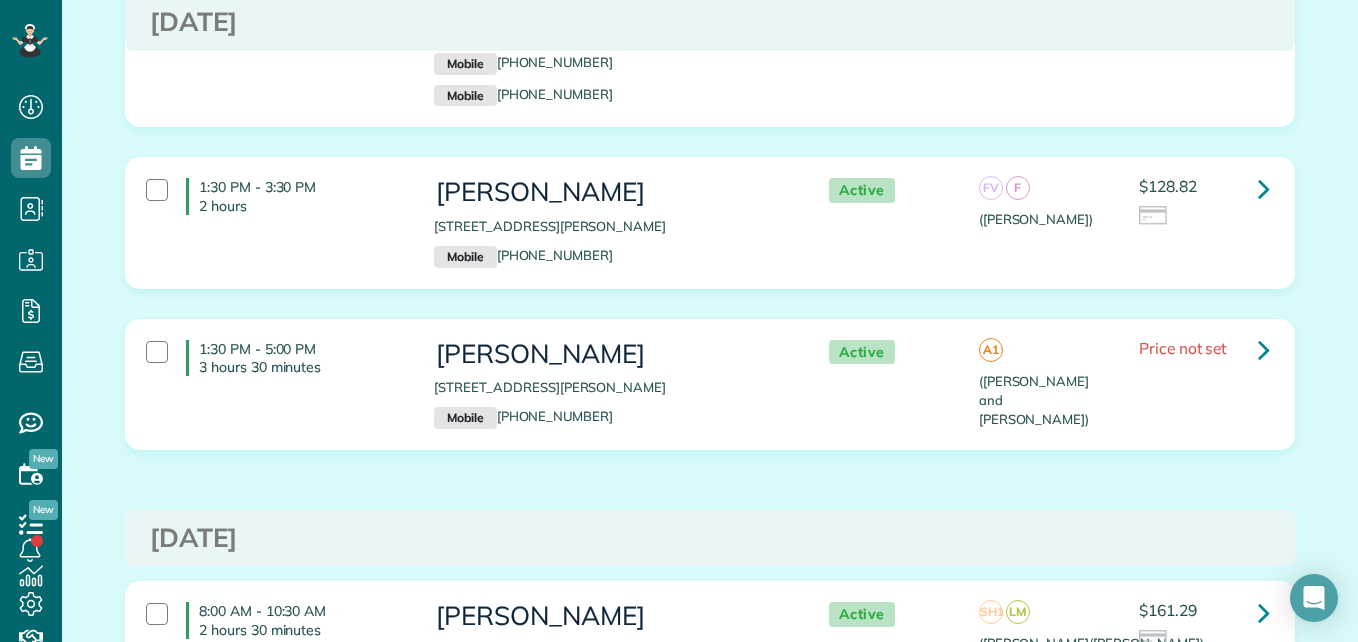 scroll, scrollTop: 1438, scrollLeft: 0, axis: vertical 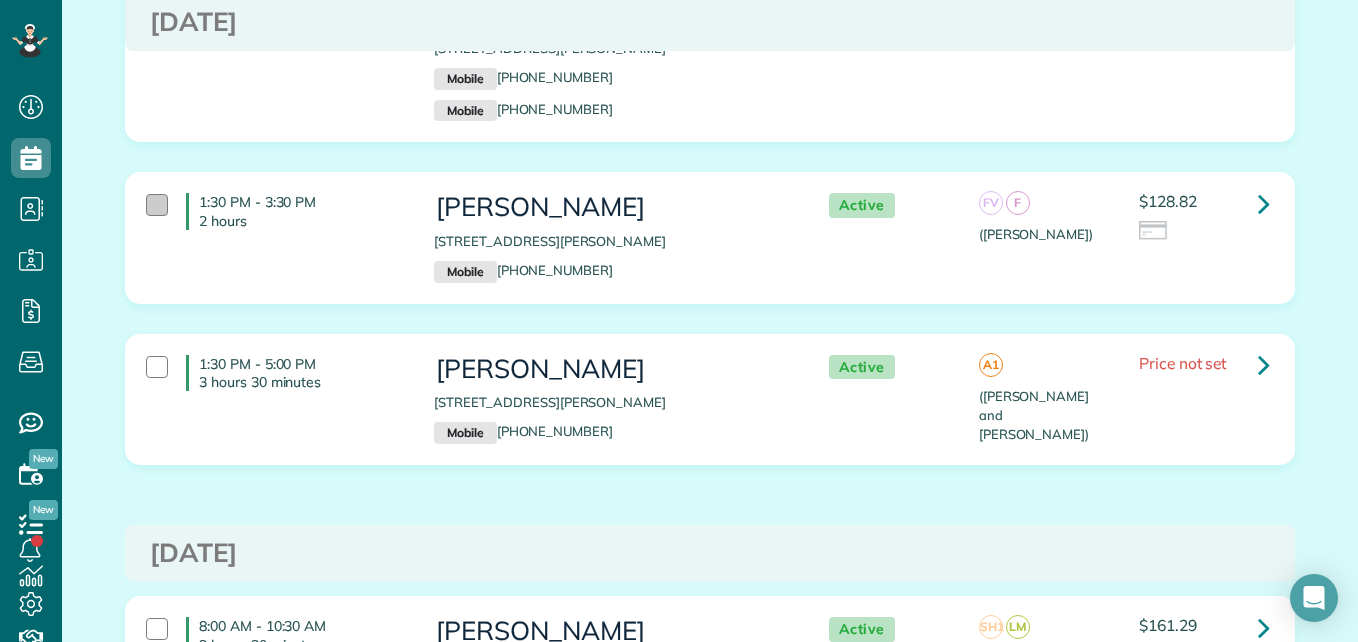 click at bounding box center (157, 205) 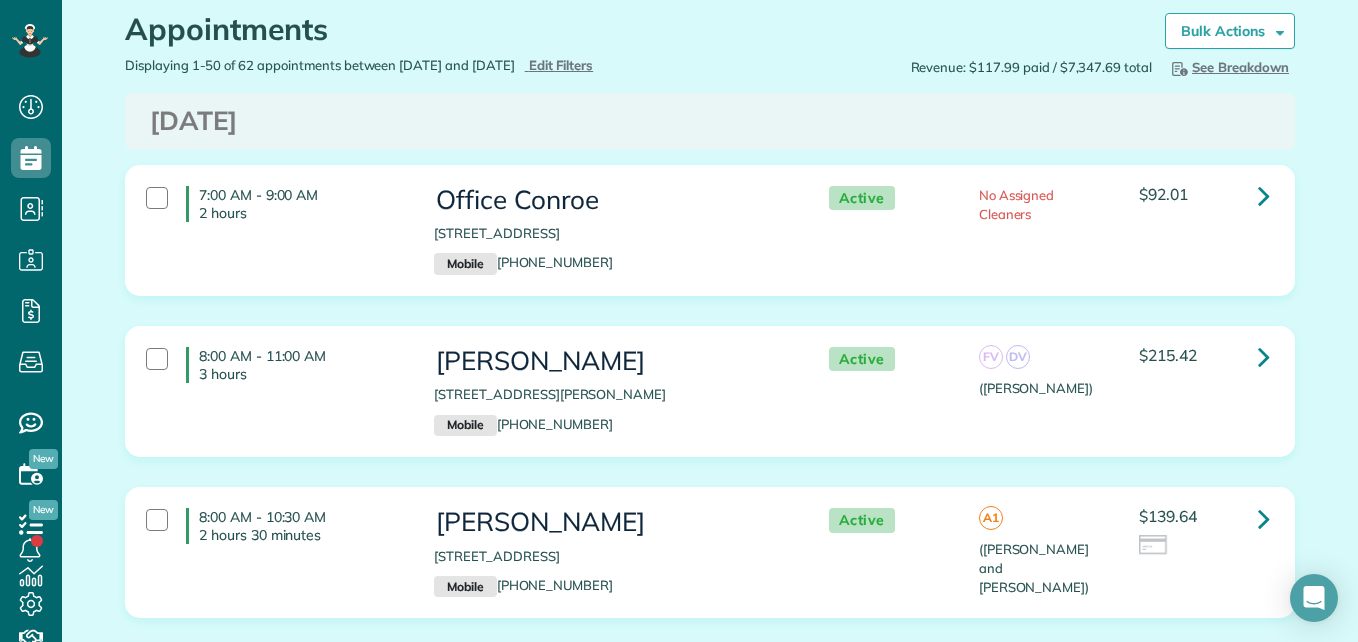 scroll, scrollTop: 0, scrollLeft: 0, axis: both 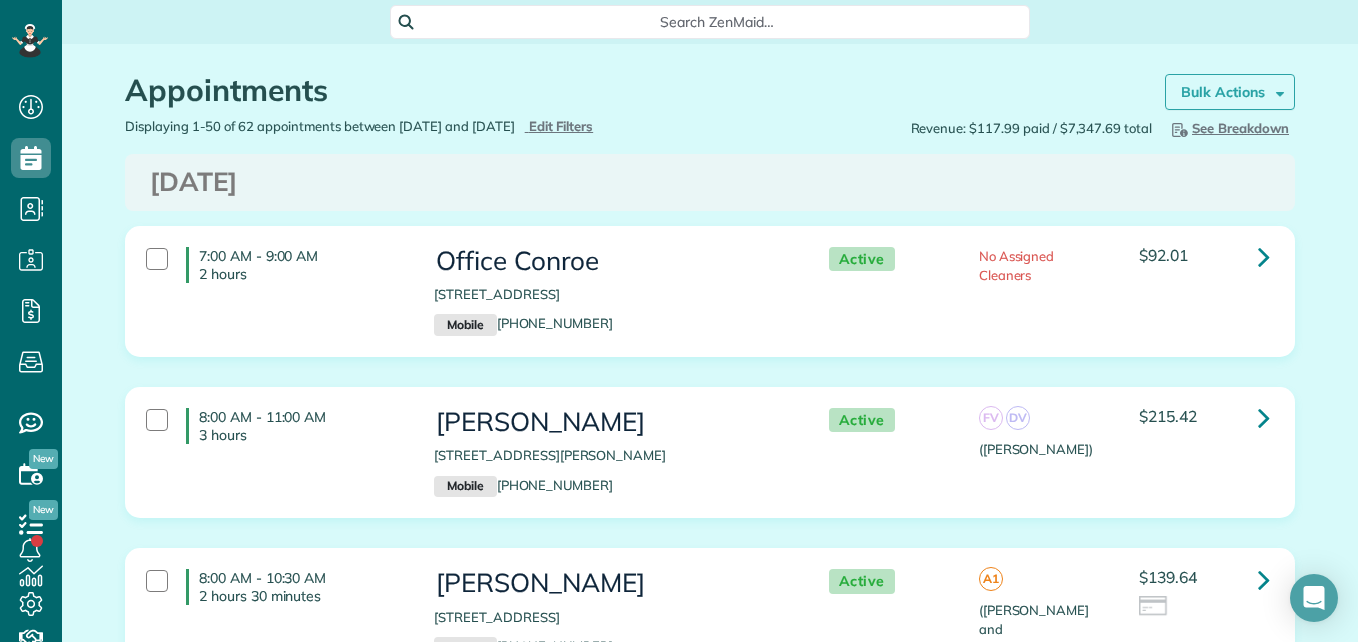 click on "Bulk Actions" at bounding box center [1230, 92] 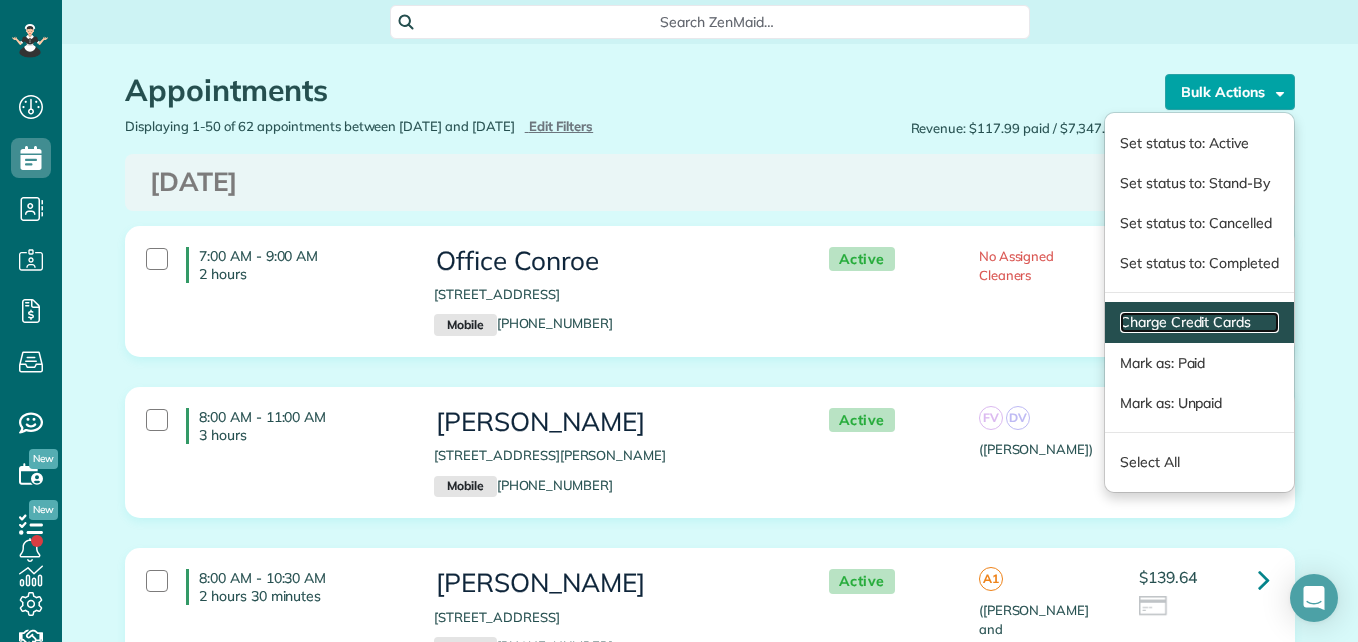 click on "Charge Credit Cards" at bounding box center [1199, 322] 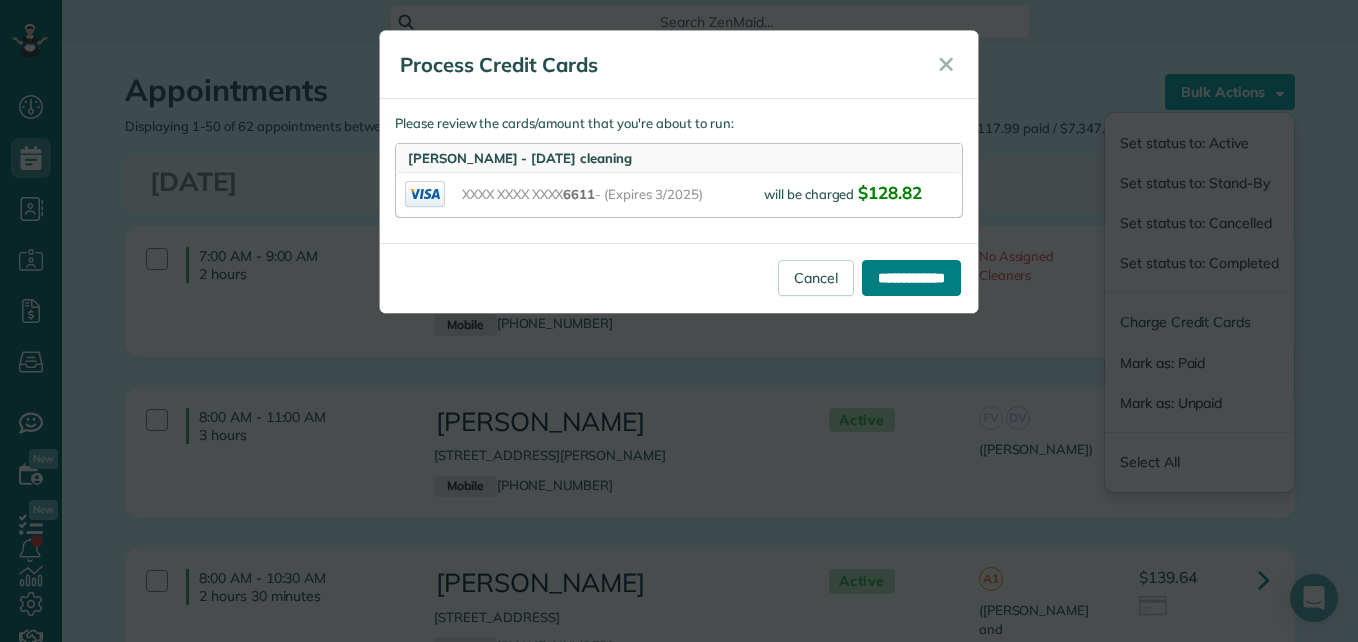 click on "**********" at bounding box center [911, 278] 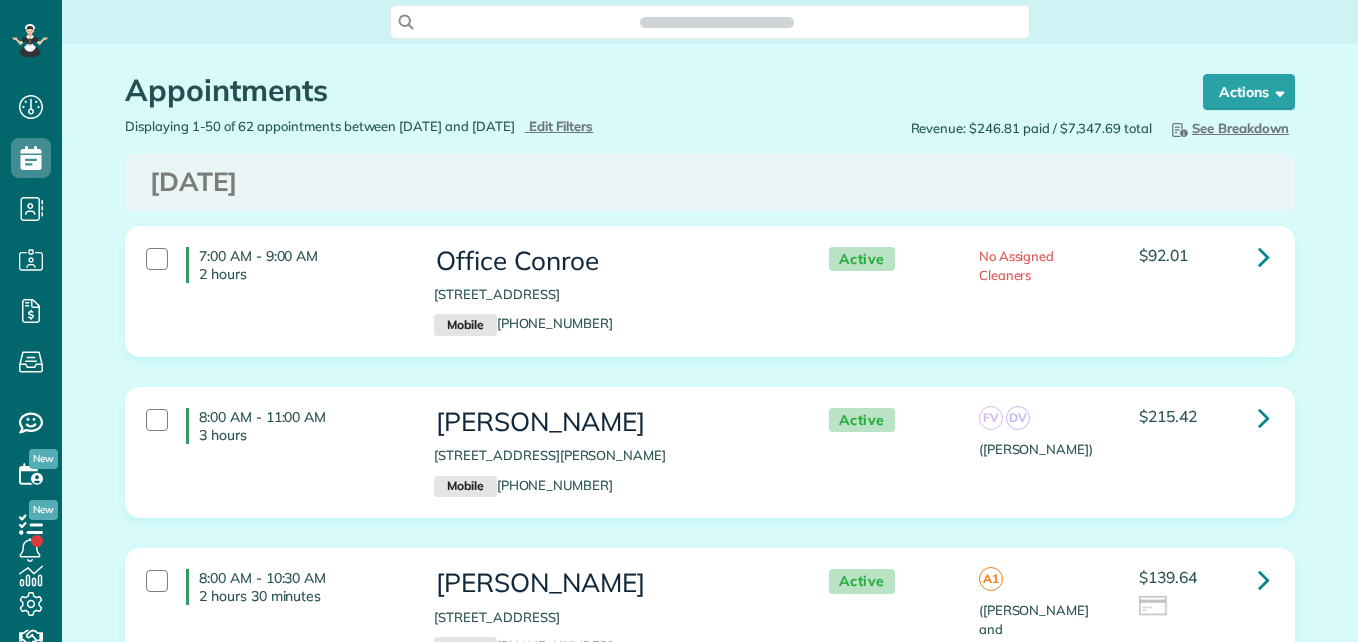 scroll, scrollTop: 0, scrollLeft: 0, axis: both 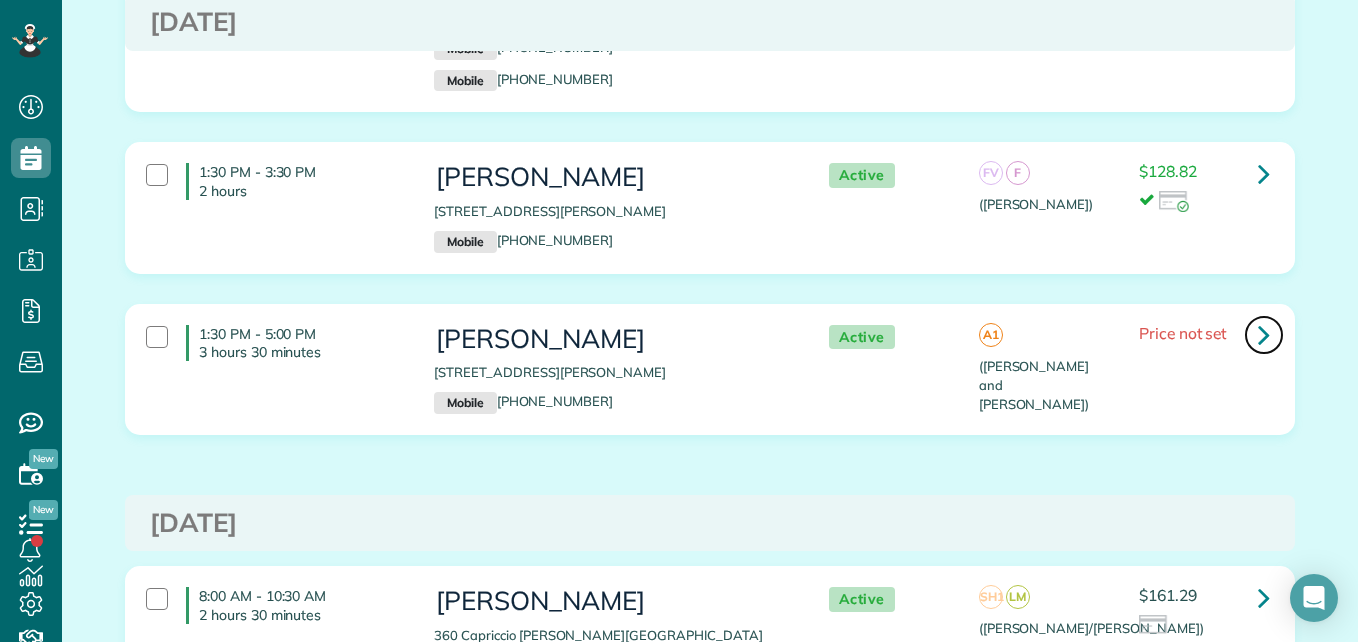 click at bounding box center [1264, 335] 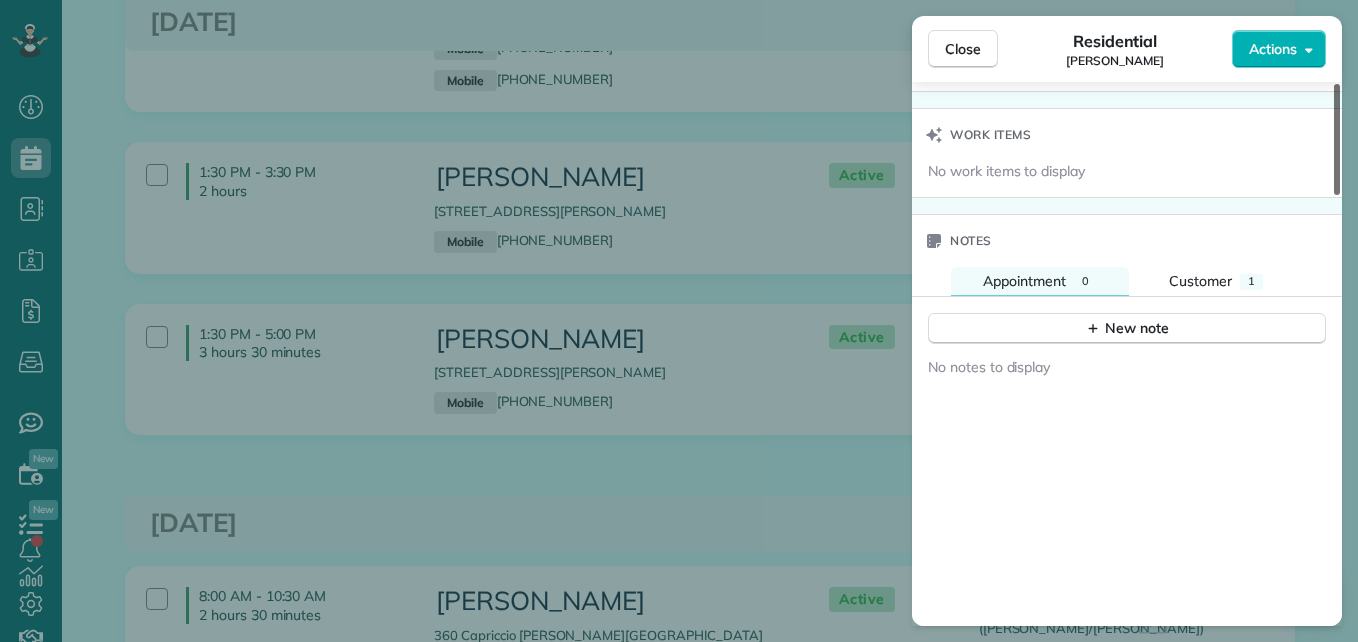 scroll, scrollTop: 1550, scrollLeft: 0, axis: vertical 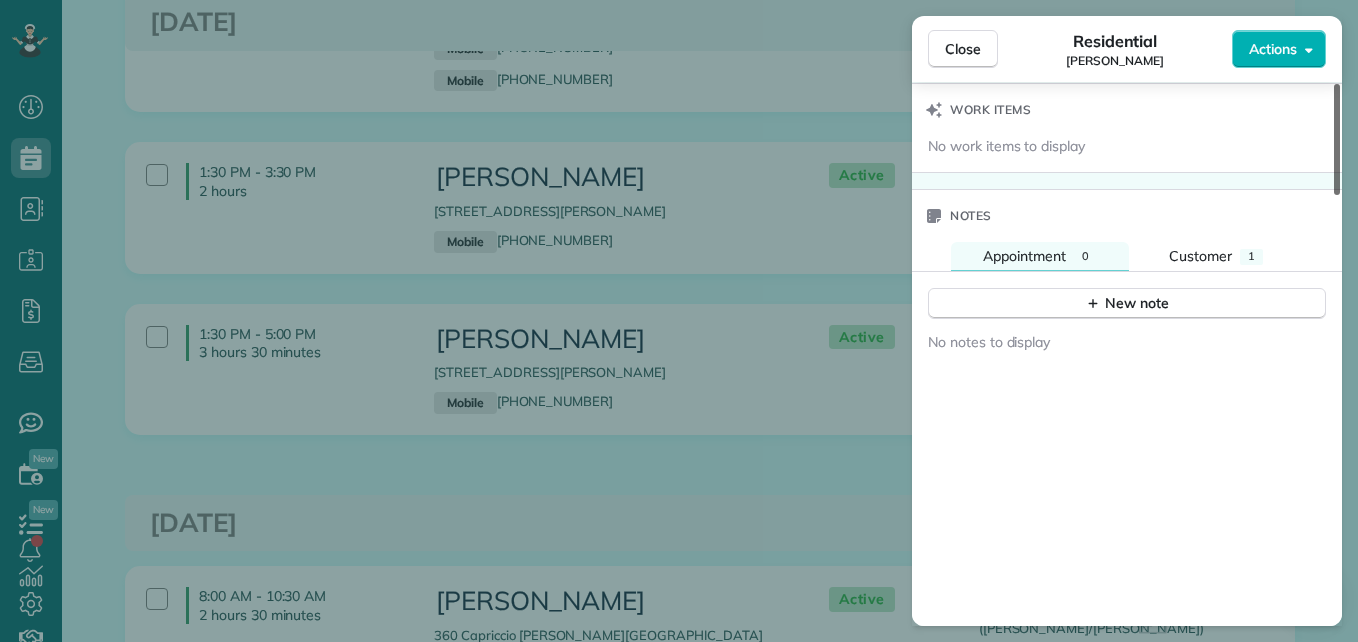 drag, startPoint x: 1337, startPoint y: 163, endPoint x: 1327, endPoint y: 479, distance: 316.1582 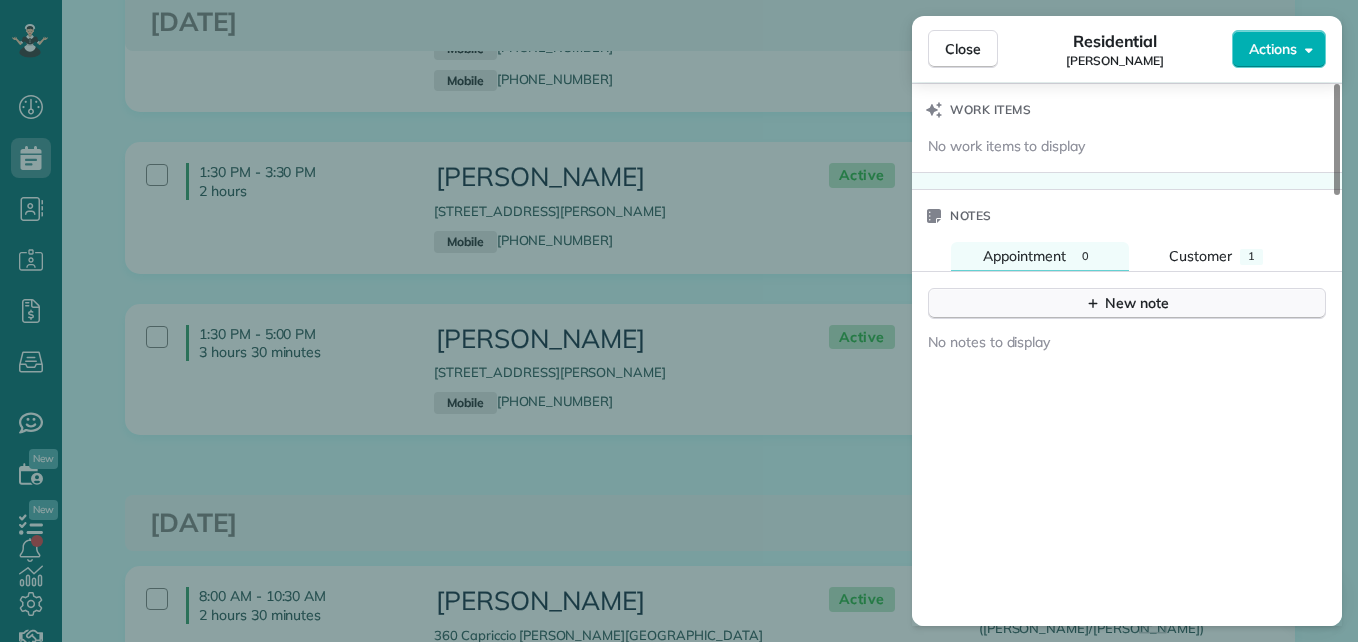click on "New note" at bounding box center [1127, 303] 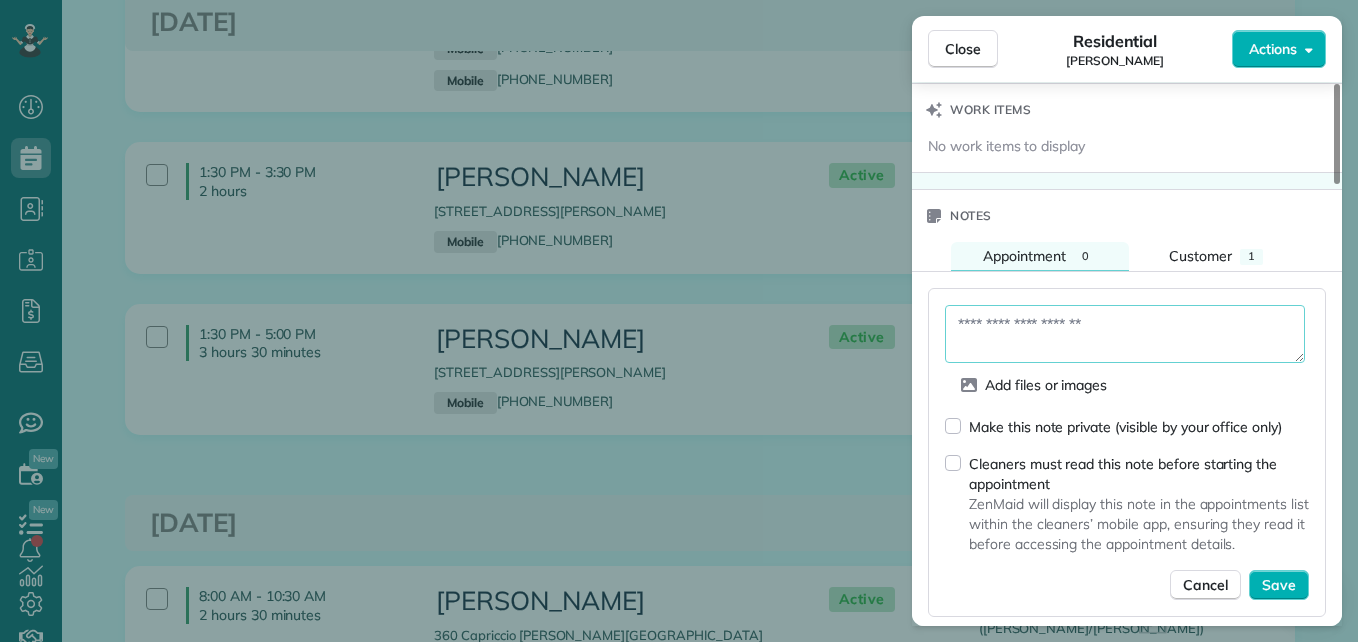 click at bounding box center [1125, 334] 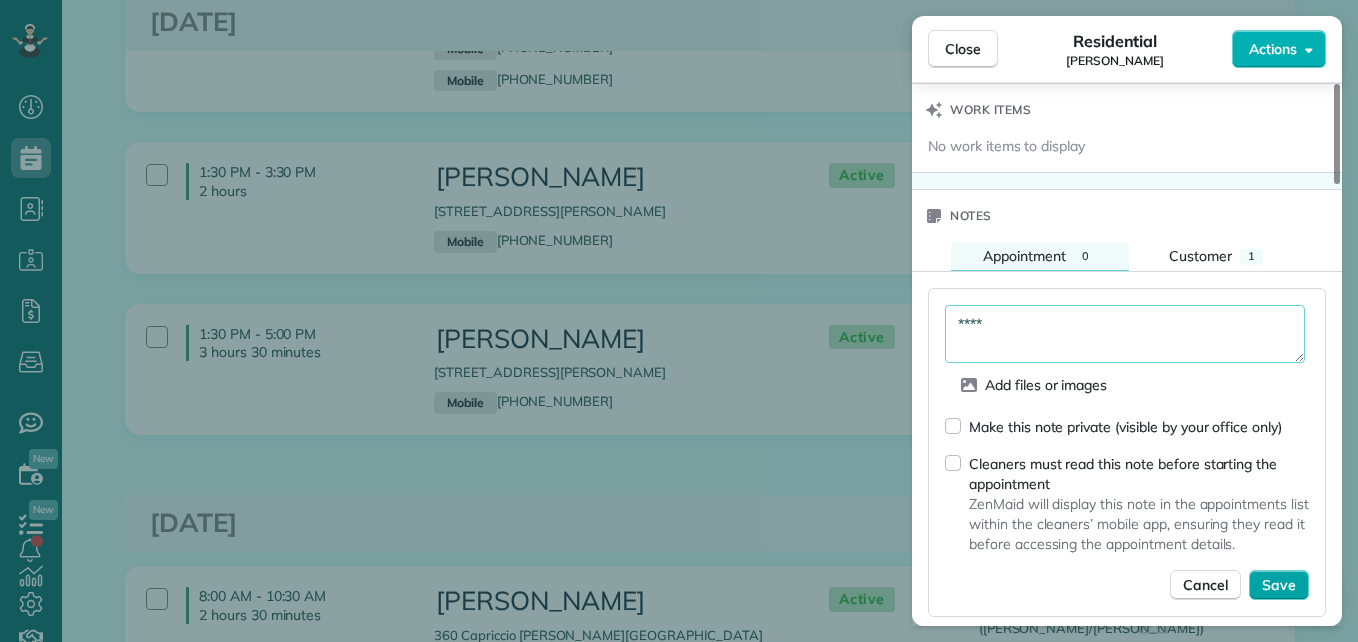 type on "****" 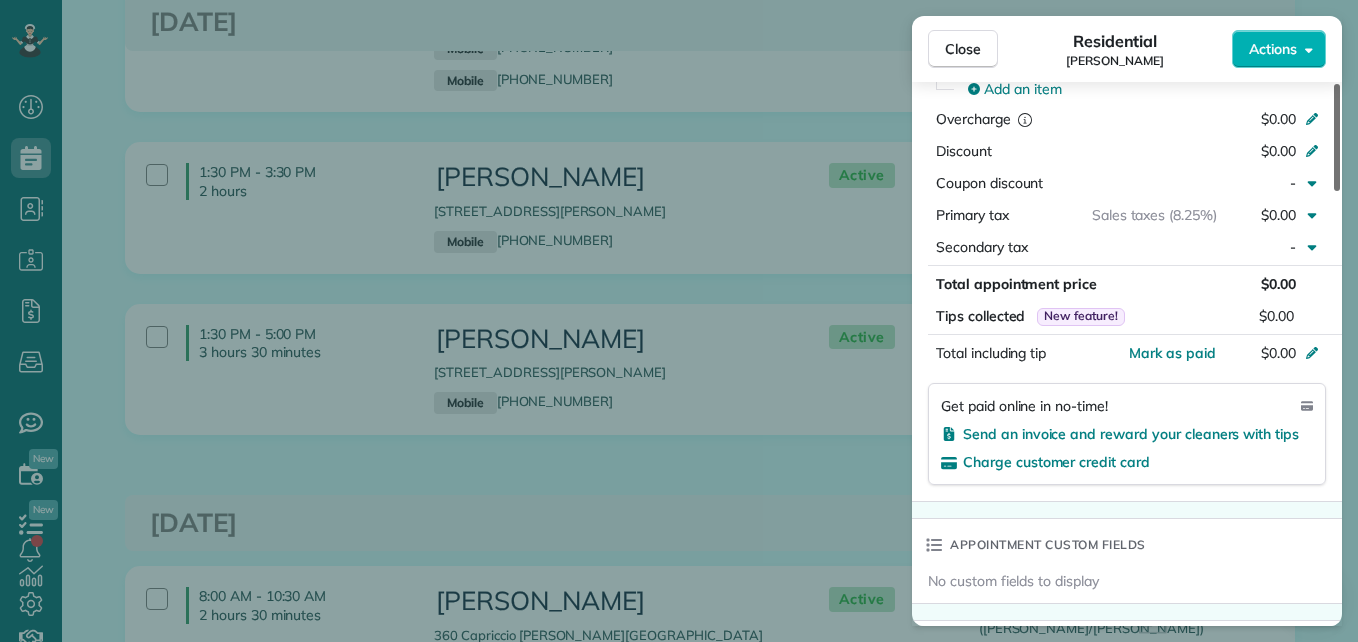 scroll, scrollTop: 1023, scrollLeft: 0, axis: vertical 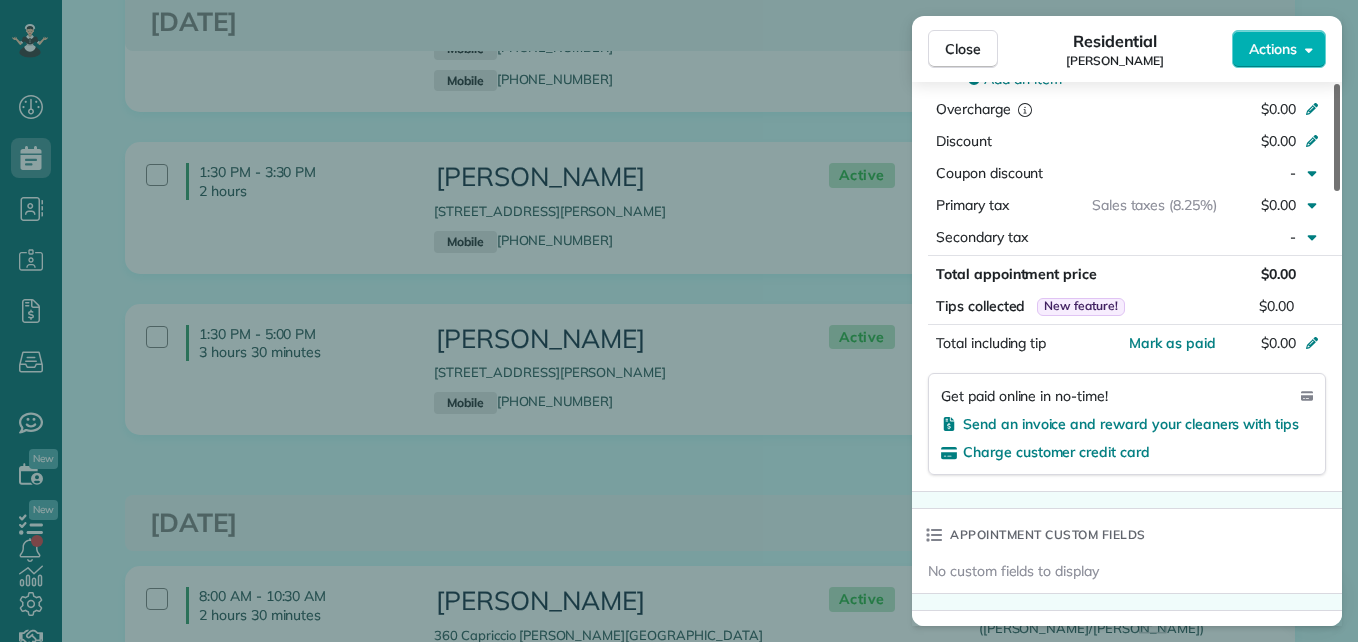 drag, startPoint x: 1330, startPoint y: 447, endPoint x: 1338, endPoint y: 343, distance: 104.307236 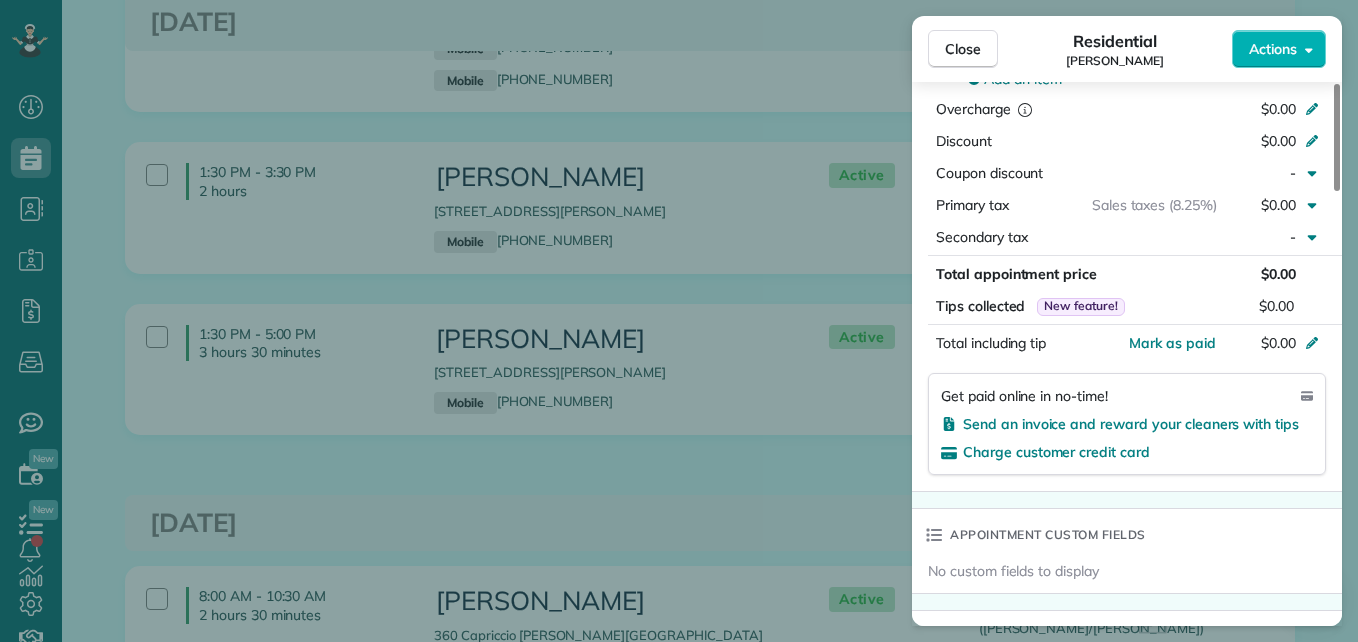 click on "$0.00" at bounding box center [1278, 274] 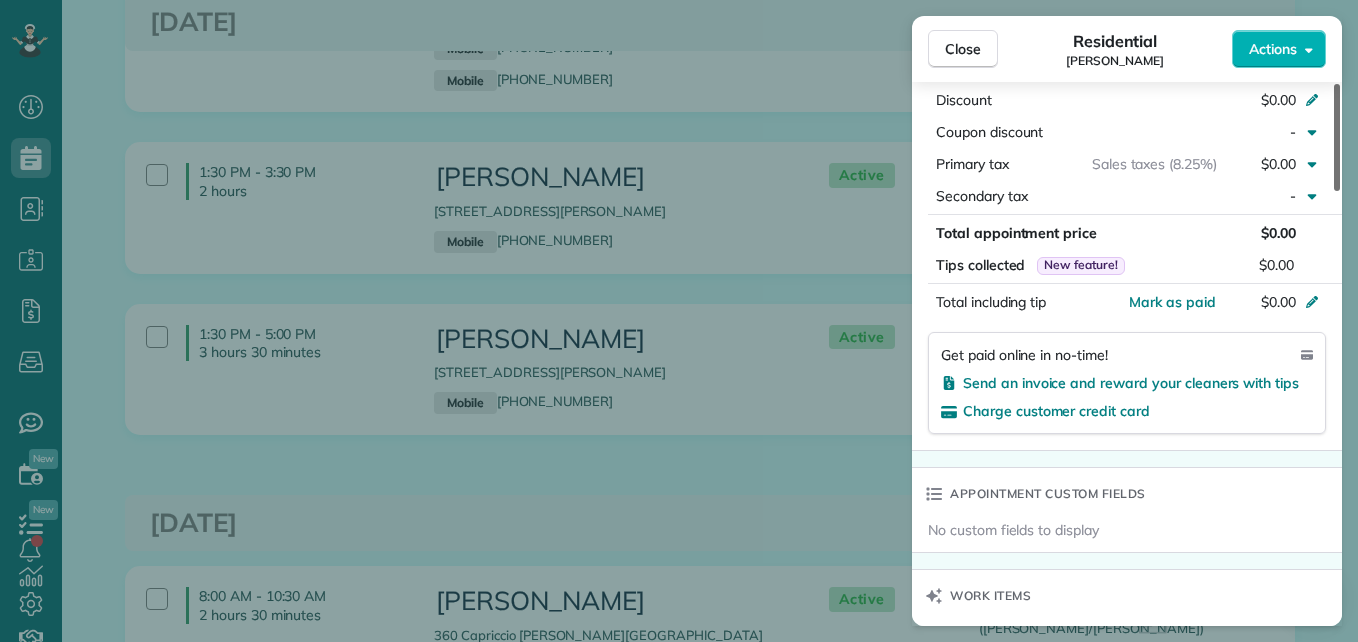 scroll, scrollTop: 1069, scrollLeft: 0, axis: vertical 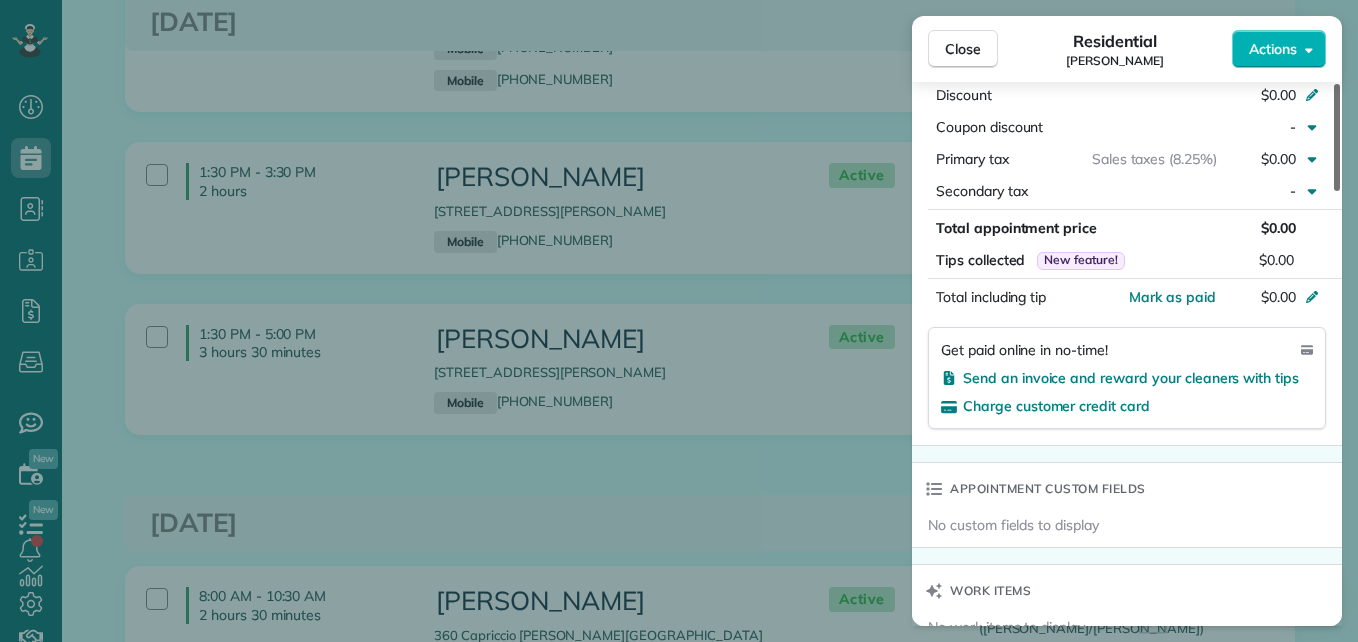 click at bounding box center [1337, 137] 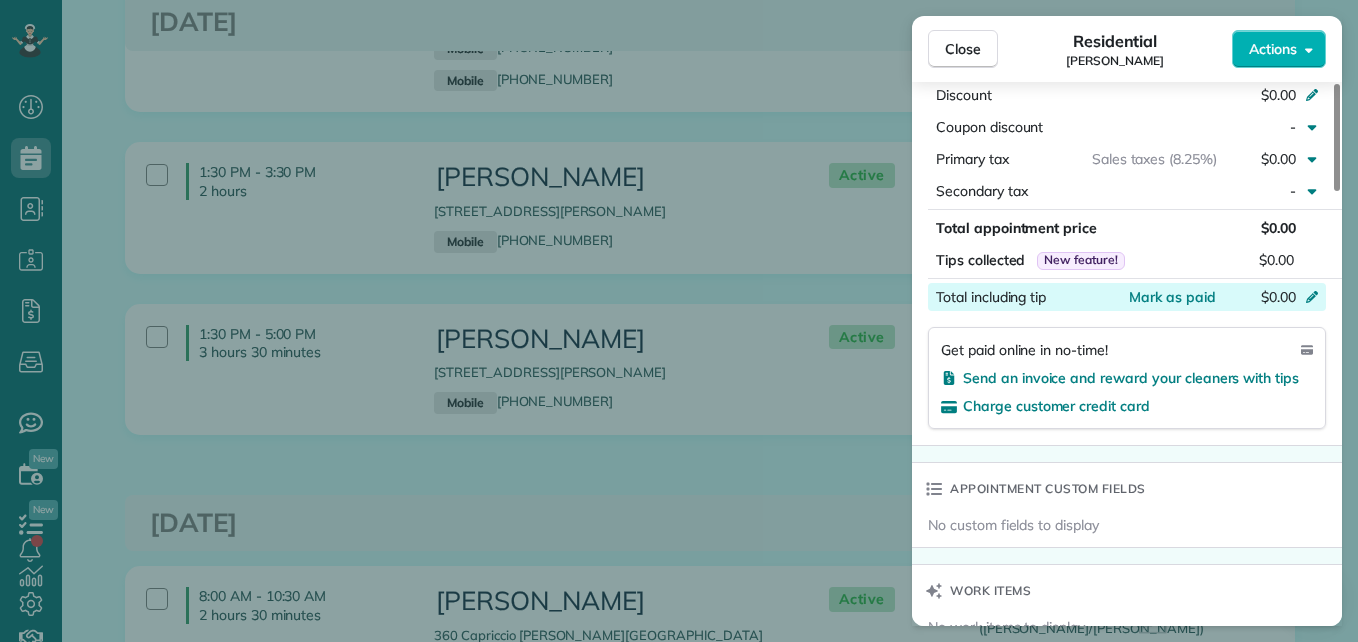 click on "$0.00" at bounding box center (1278, 297) 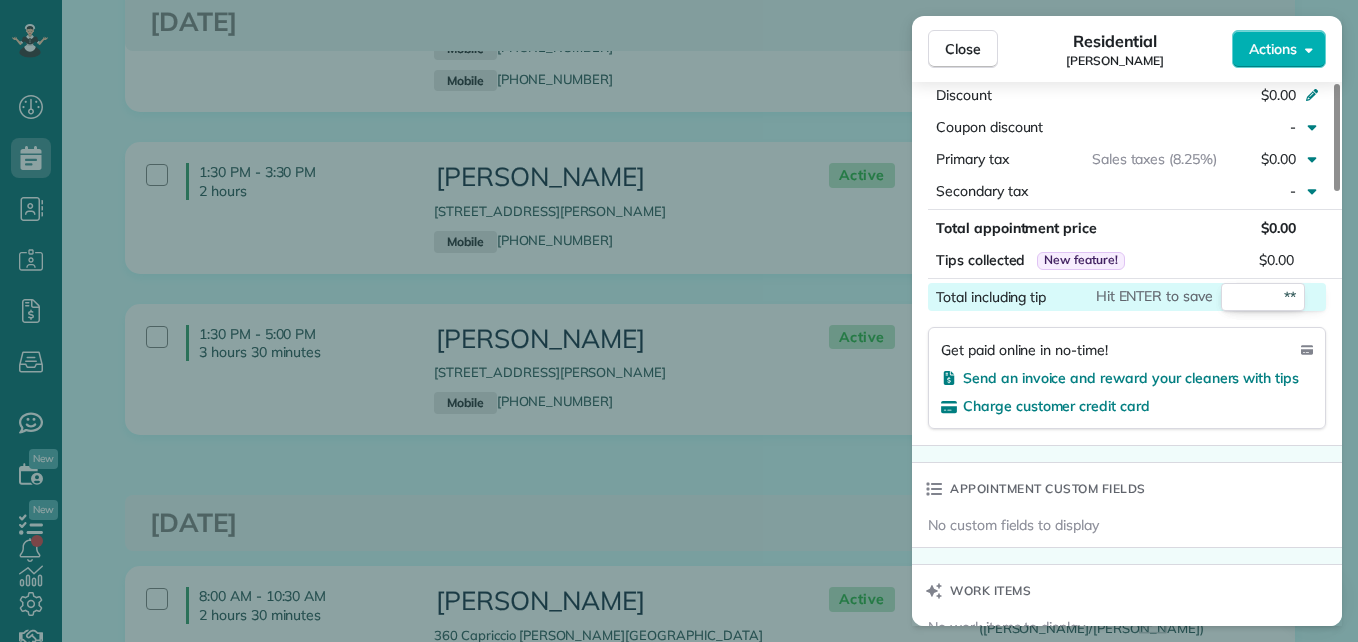 type on "***" 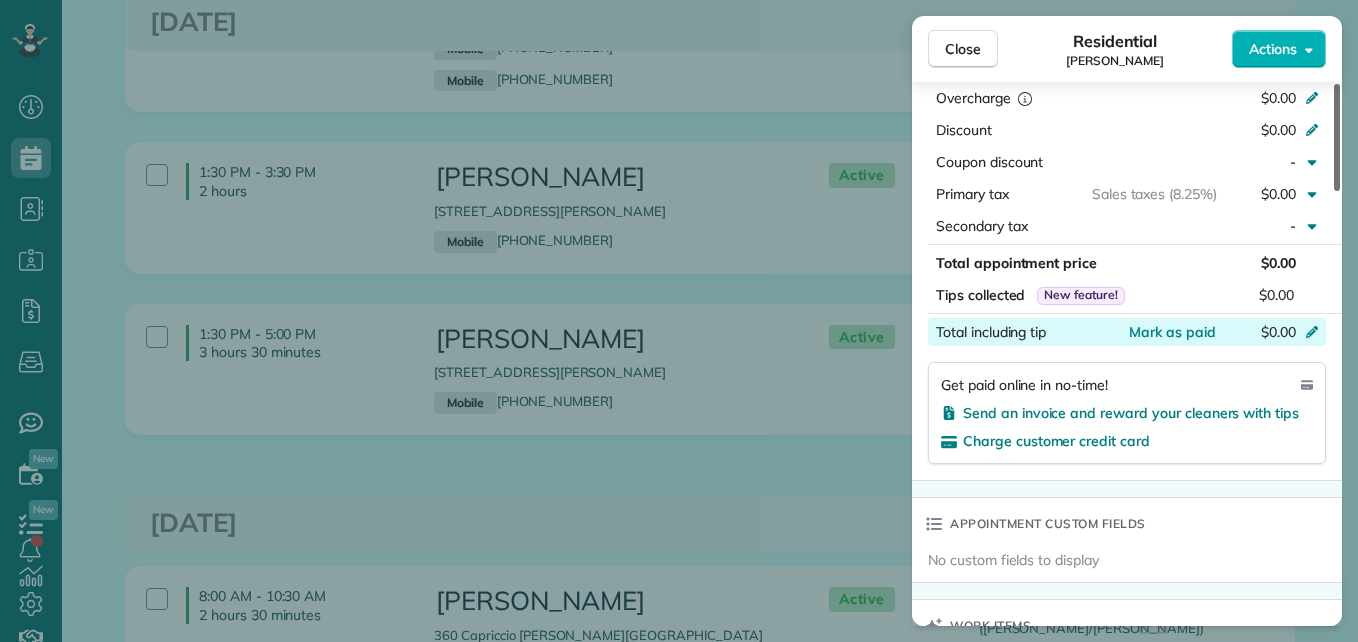 drag, startPoint x: 1340, startPoint y: 323, endPoint x: 1337, endPoint y: 311, distance: 12.369317 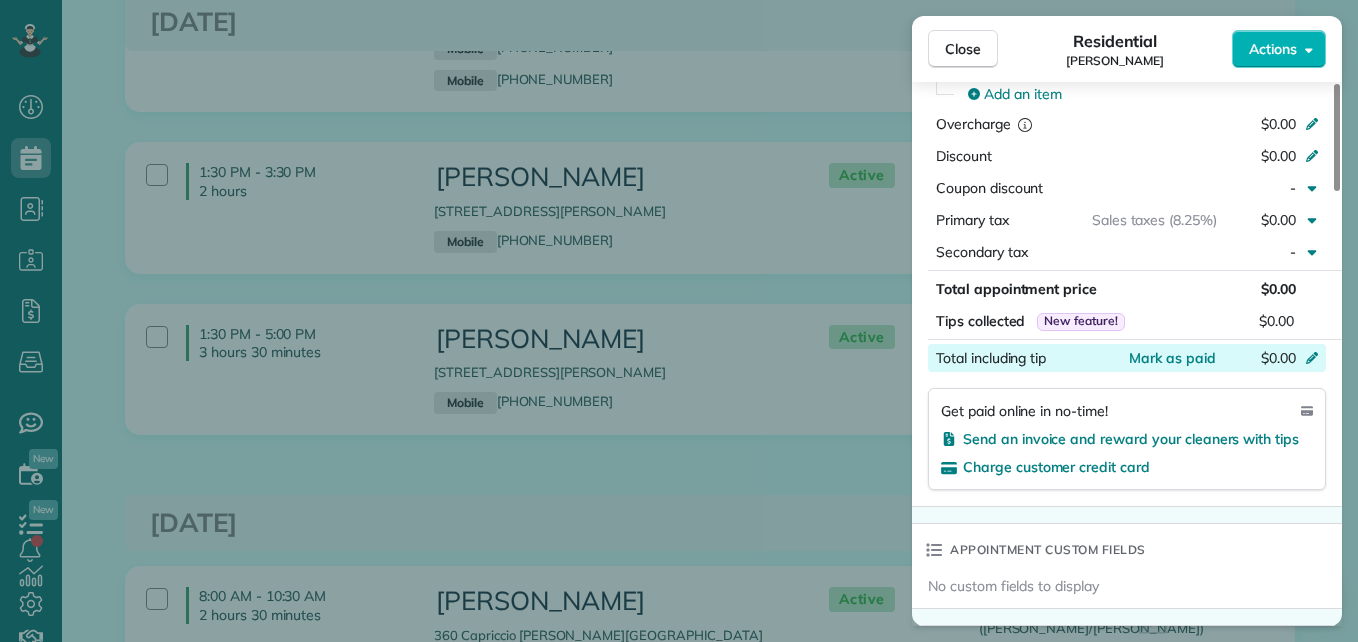 click 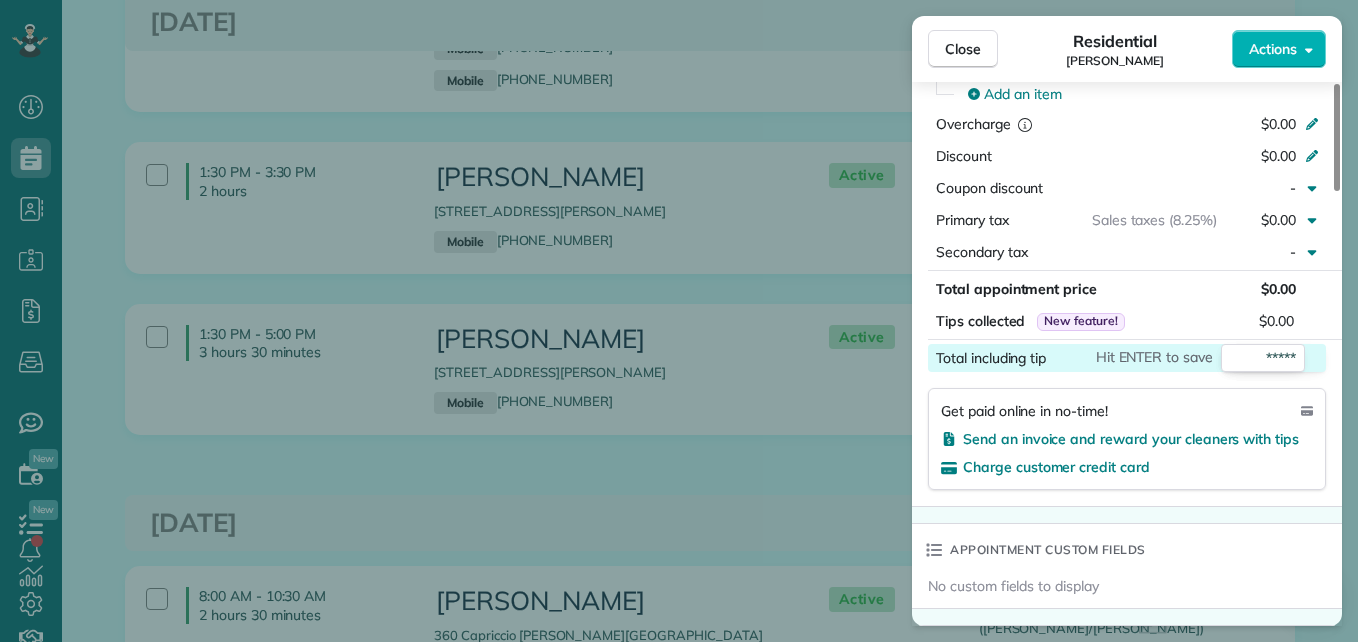type on "******" 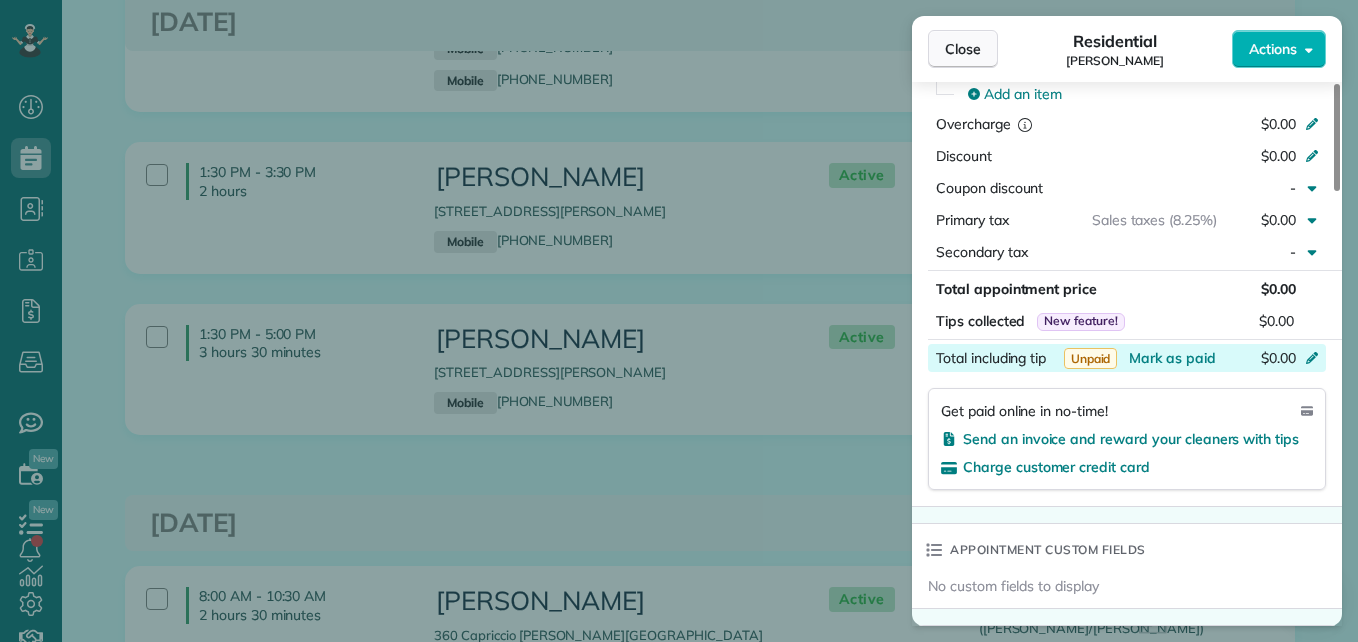 click on "Close" at bounding box center (963, 49) 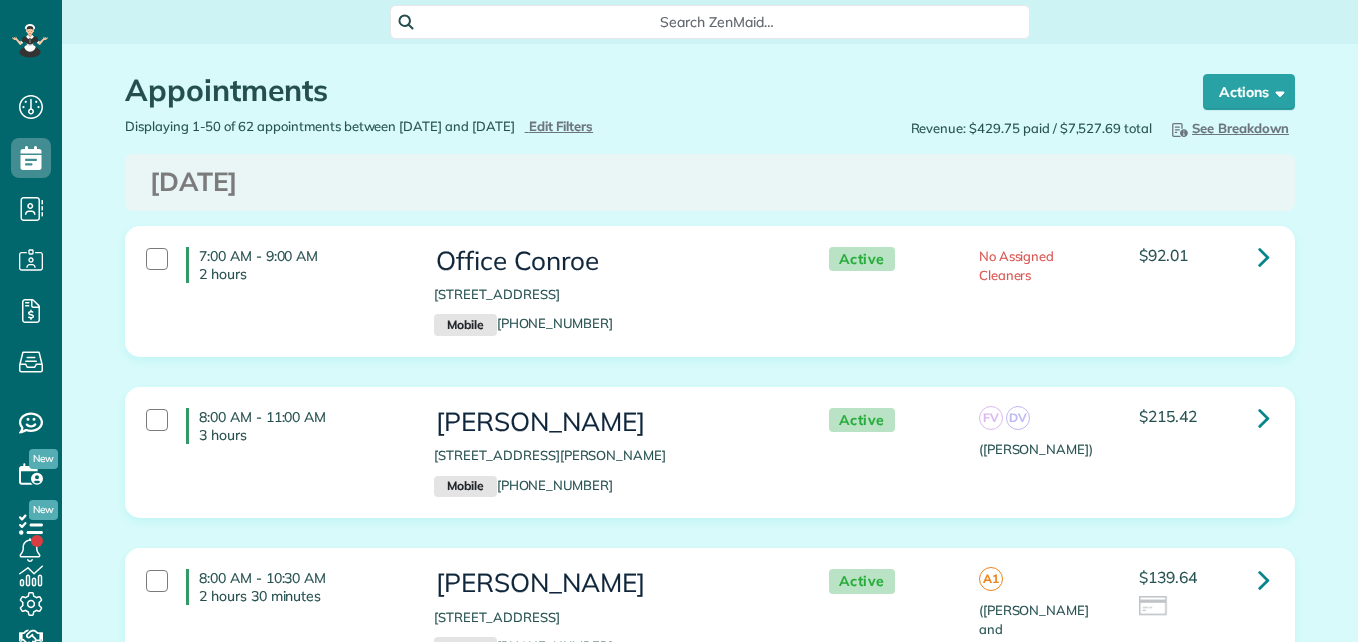 scroll, scrollTop: 0, scrollLeft: 0, axis: both 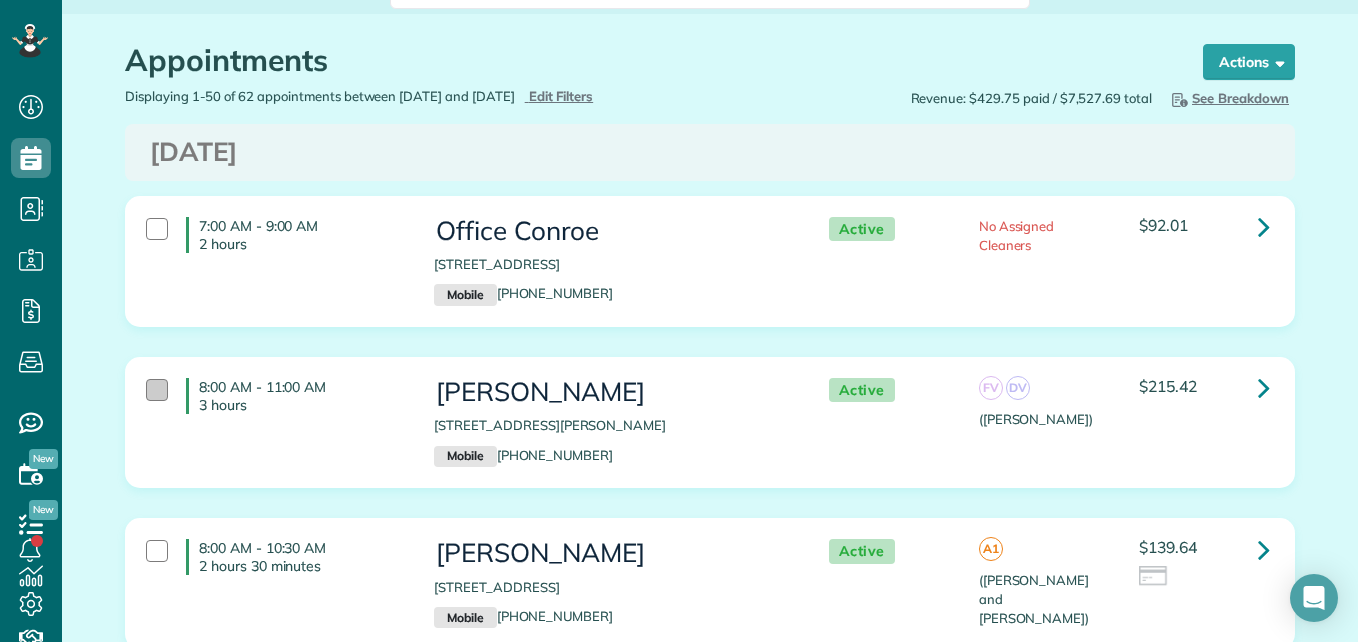 click at bounding box center (157, 390) 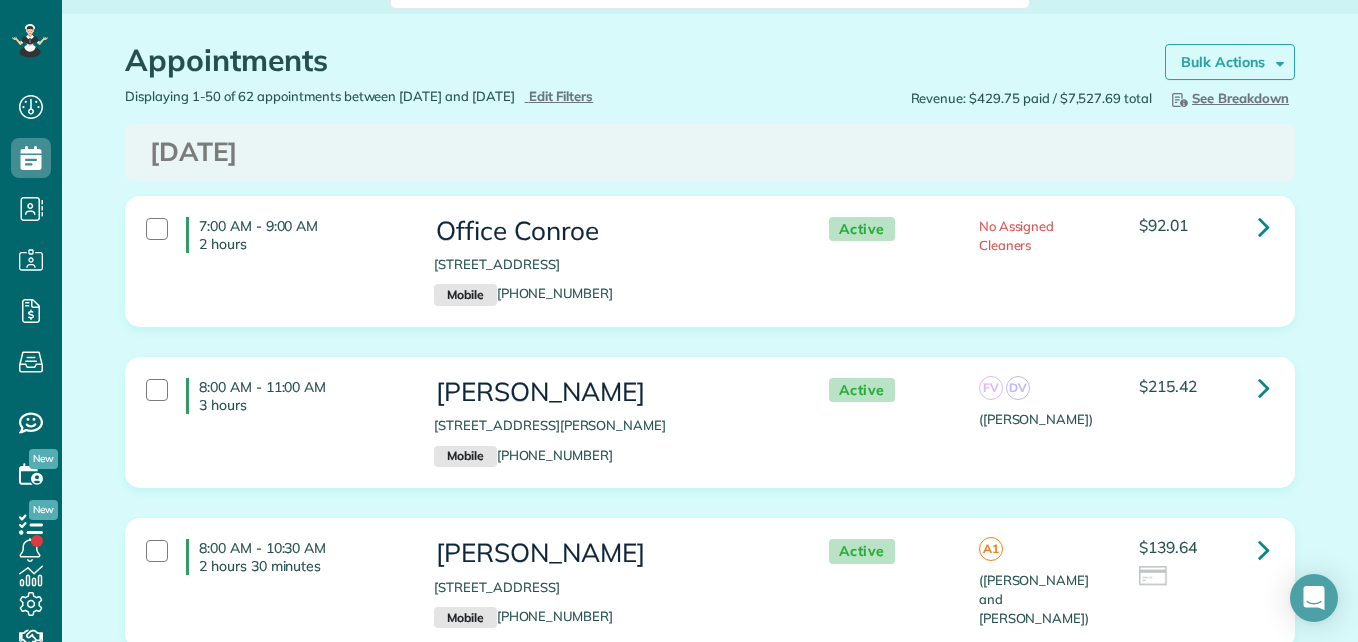 click on "Bulk Actions" at bounding box center (1223, 62) 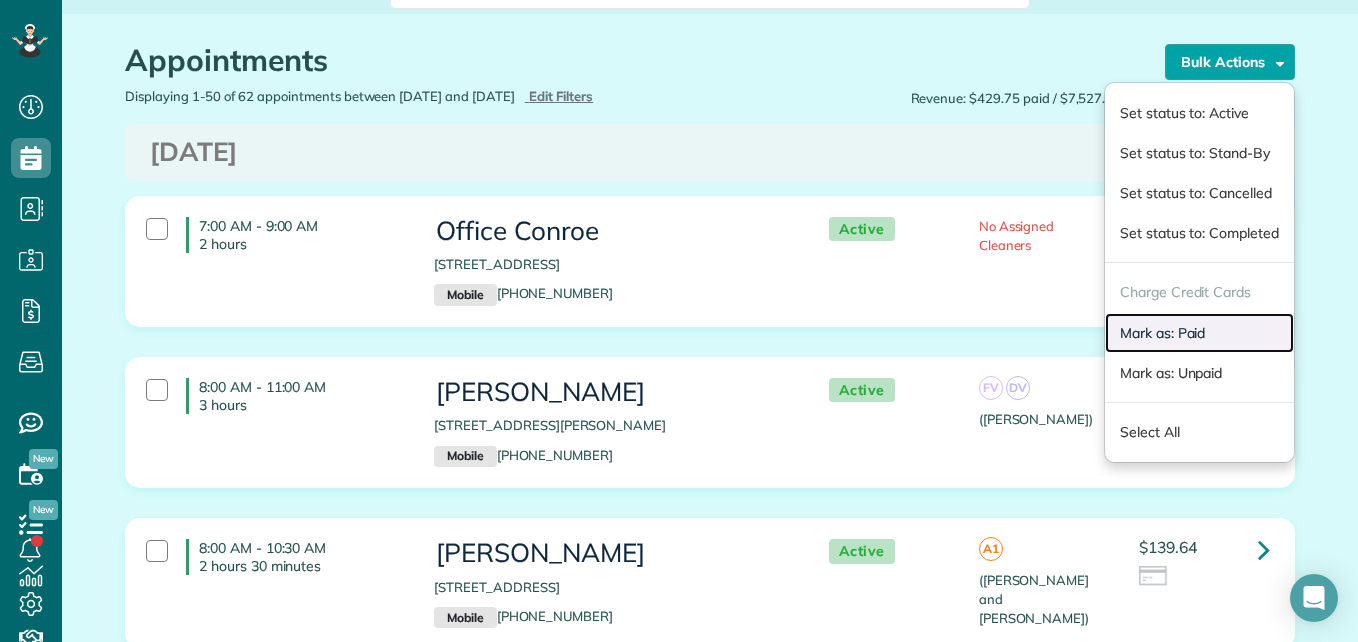 click on "Mark as: Paid" at bounding box center (1199, 333) 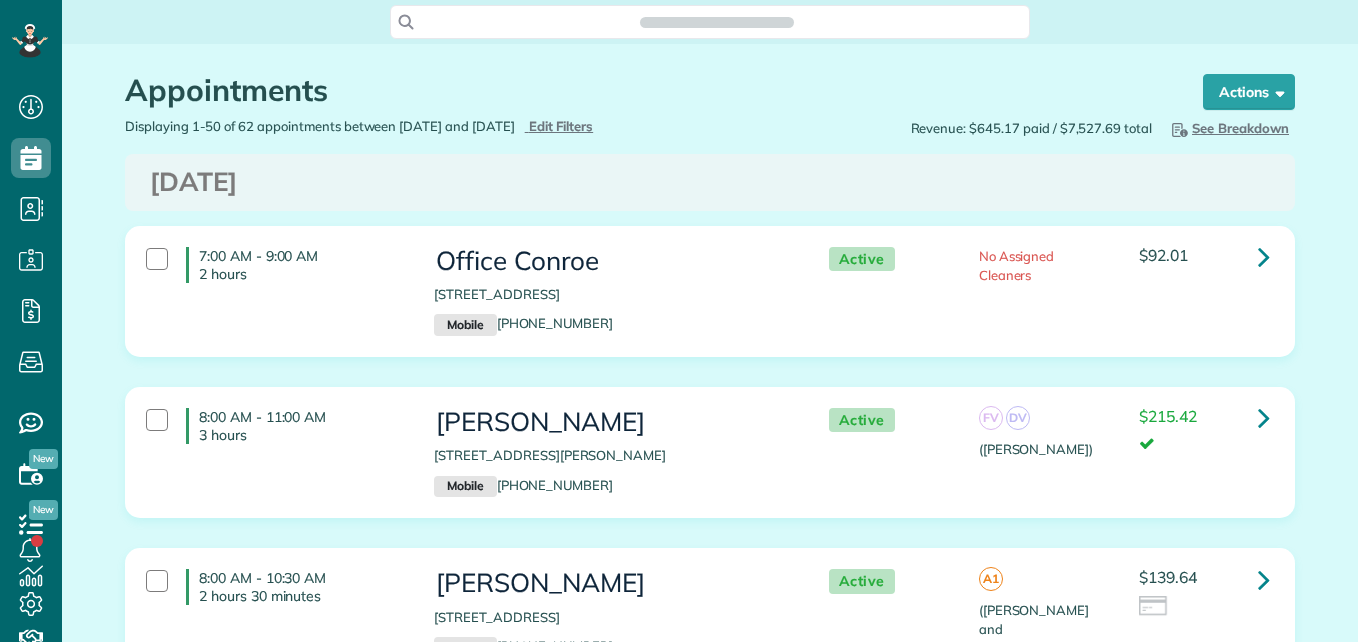 scroll, scrollTop: 0, scrollLeft: 0, axis: both 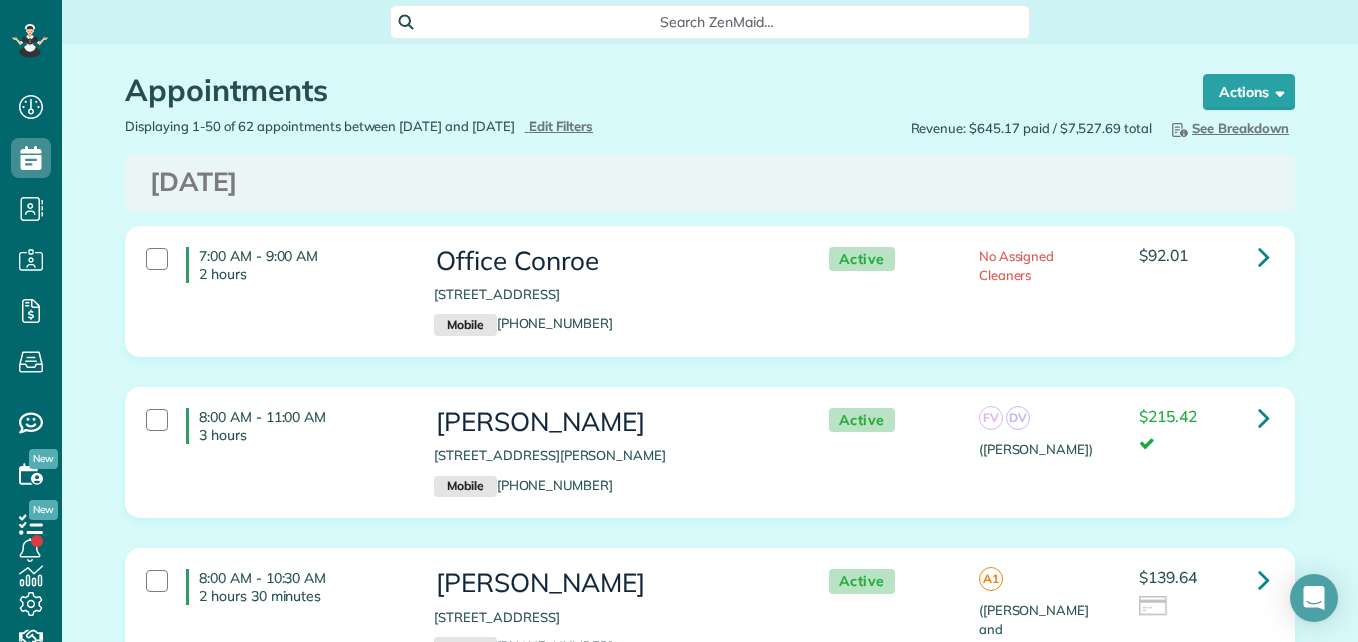 click on "Search ZenMaid…" at bounding box center (717, 22) 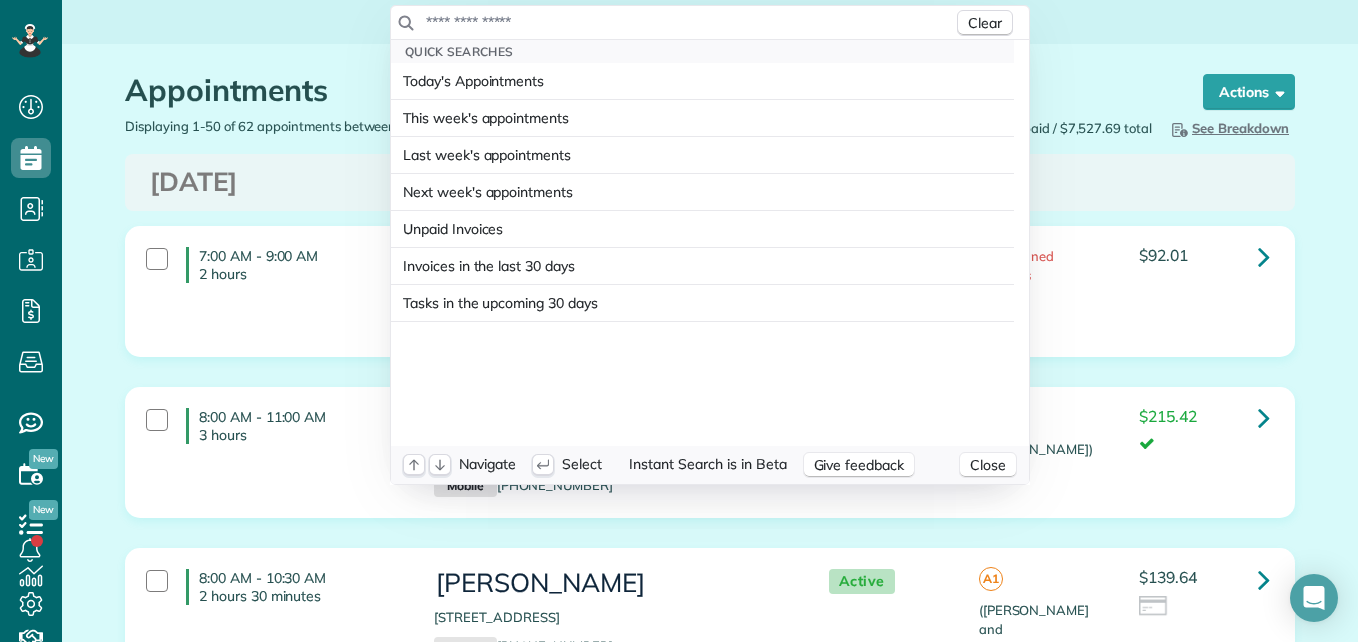 click on "Unpaid Invoices" at bounding box center [453, 229] 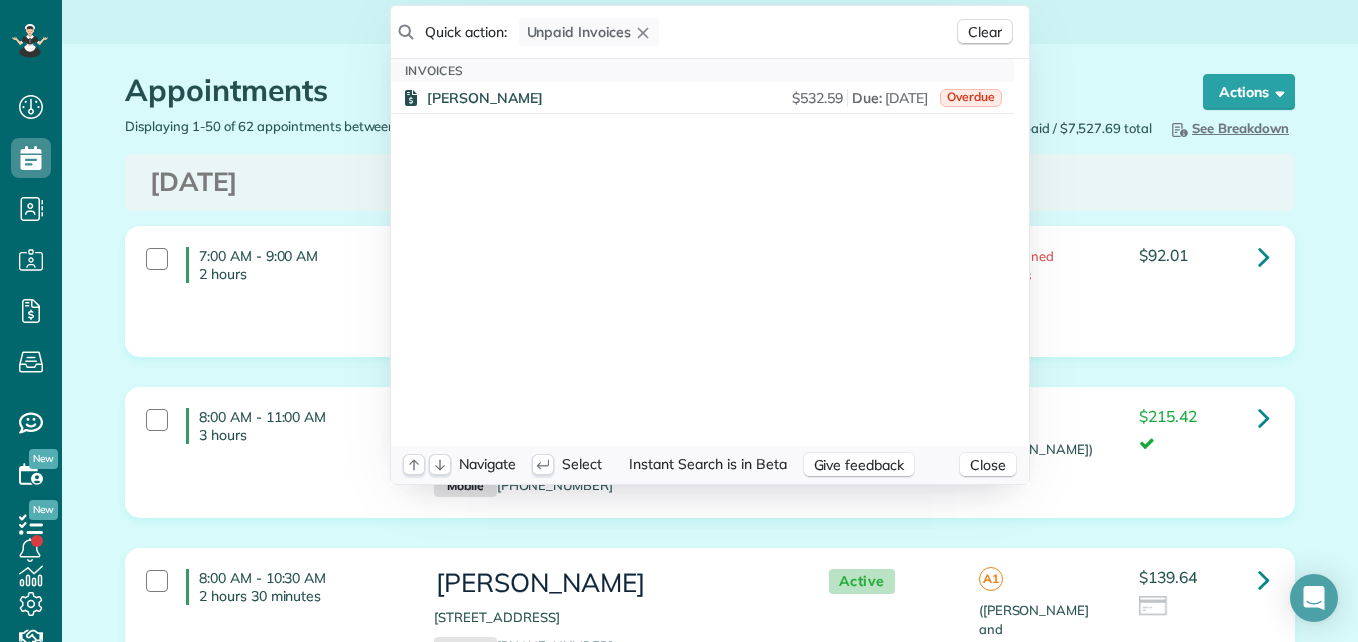 click on "Dashboard
Scheduling
Calendar View
List View
Dispatch View - Weekly scheduling (Beta)" at bounding box center [679, 321] 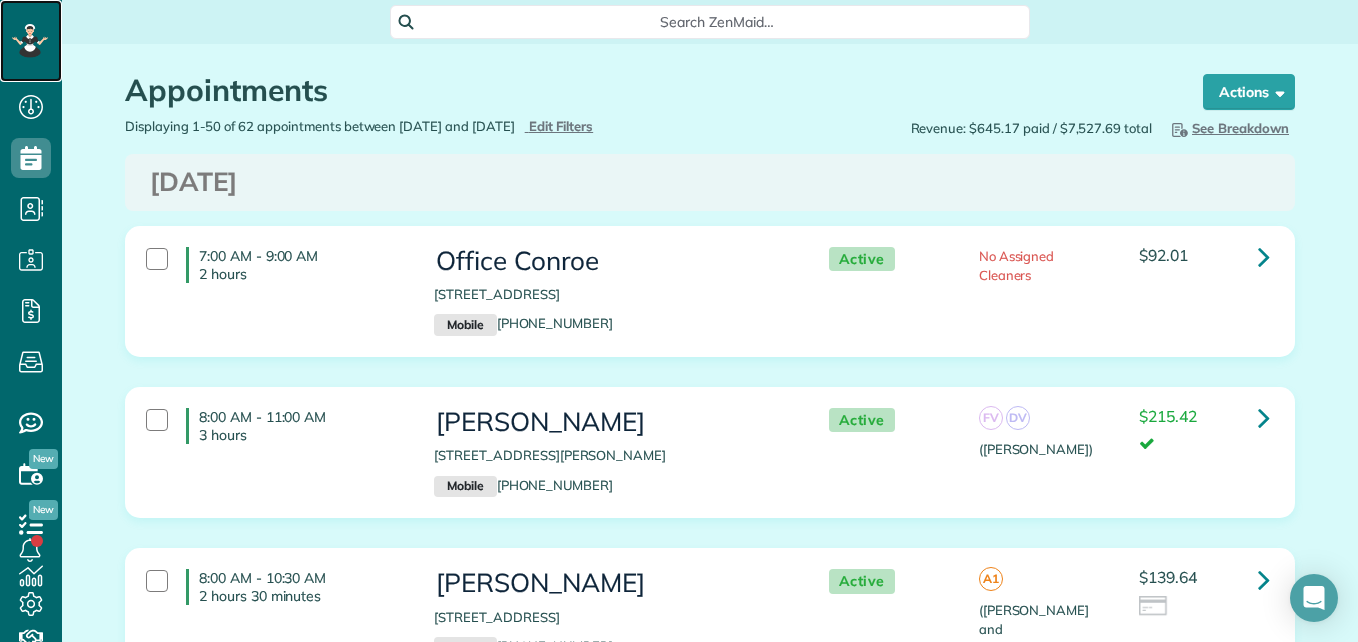 click 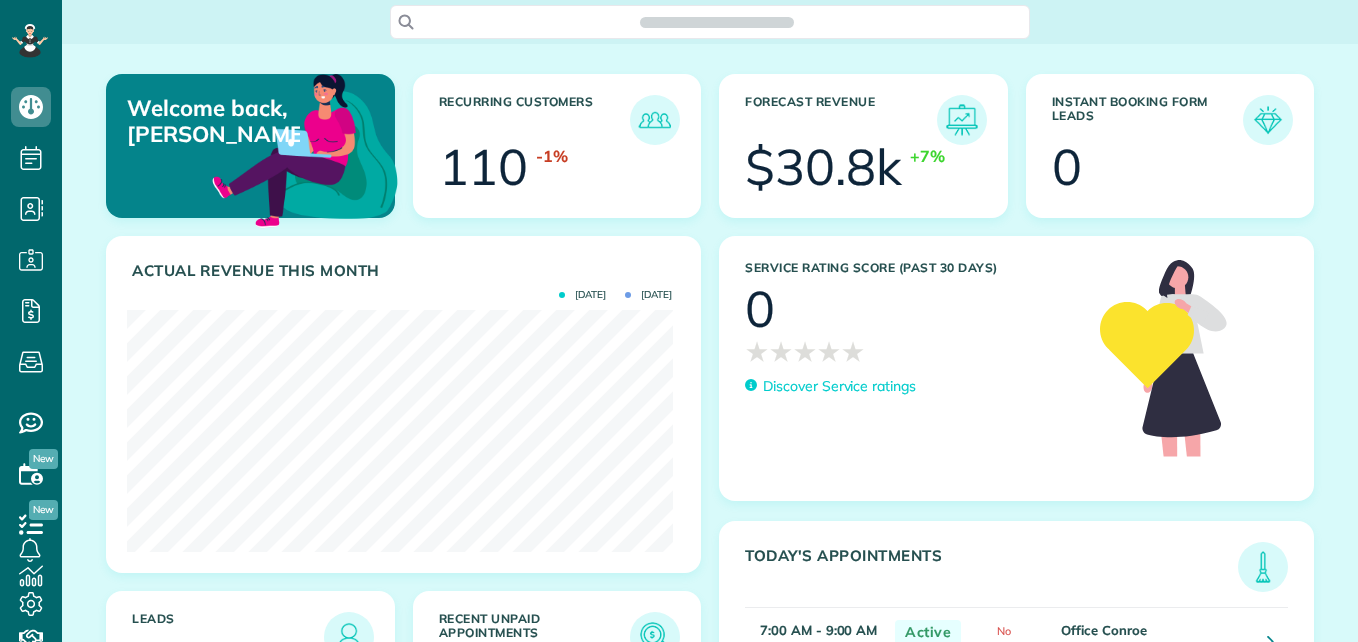 scroll, scrollTop: 0, scrollLeft: 0, axis: both 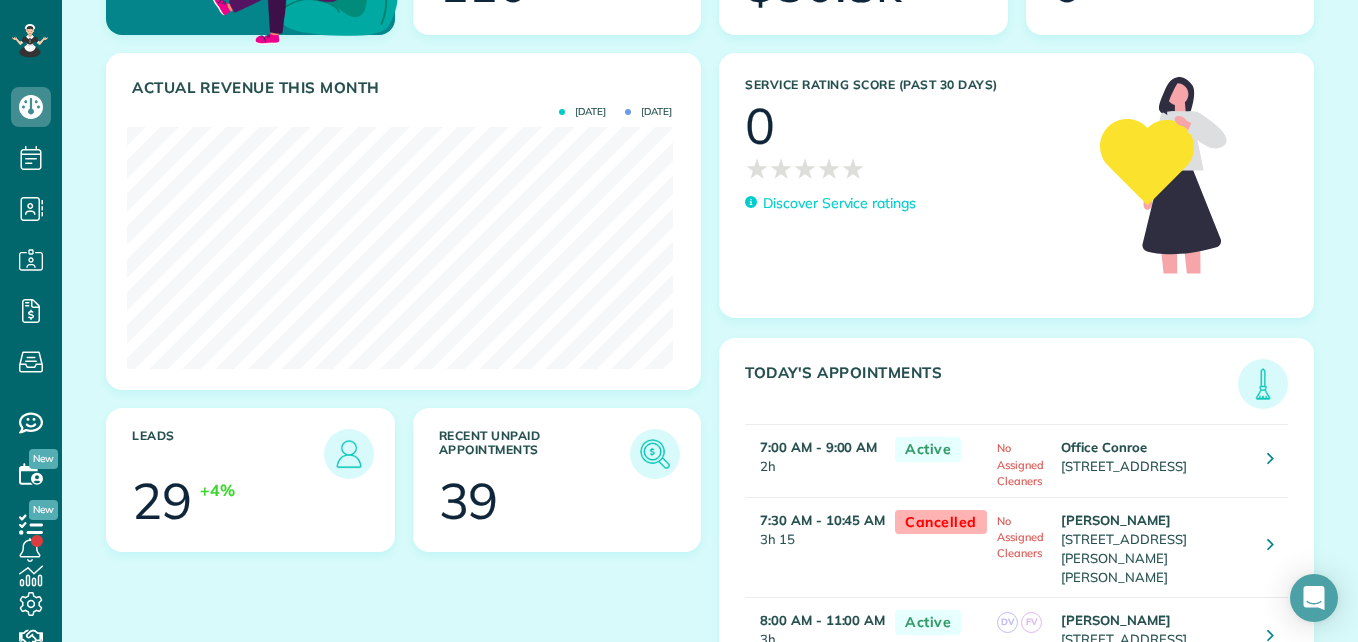 click on "Recent unpaid appointments
39" at bounding box center [557, 480] 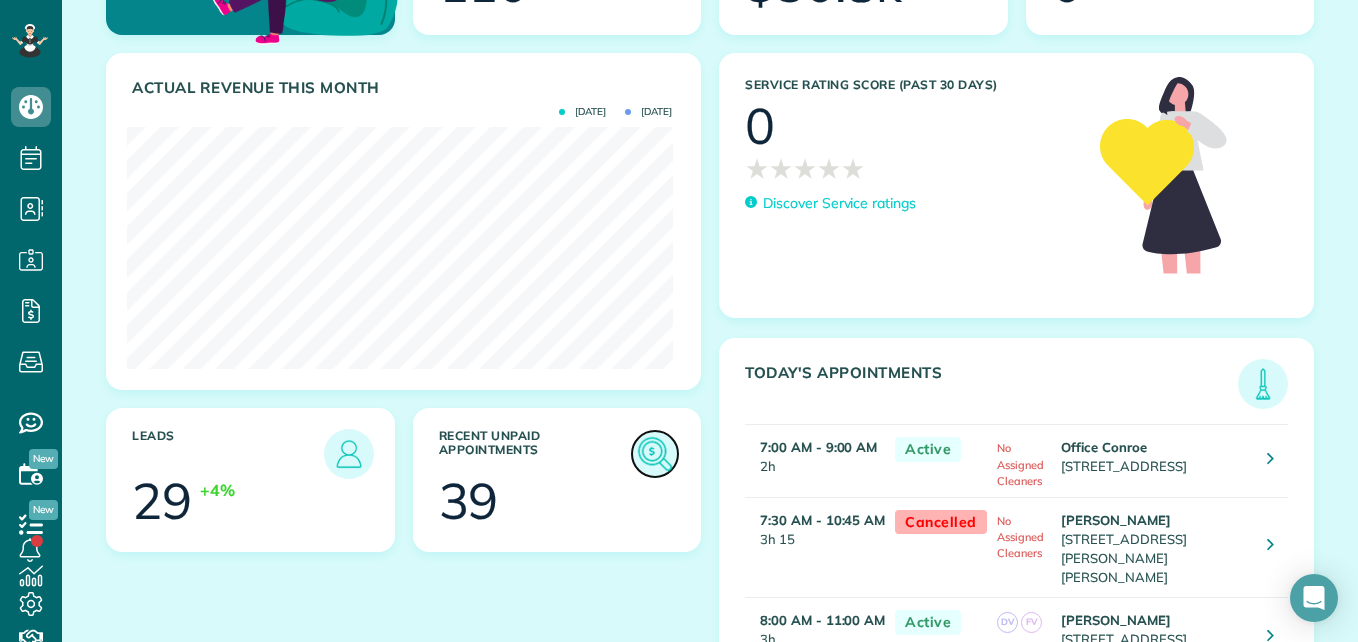 click at bounding box center (655, 454) 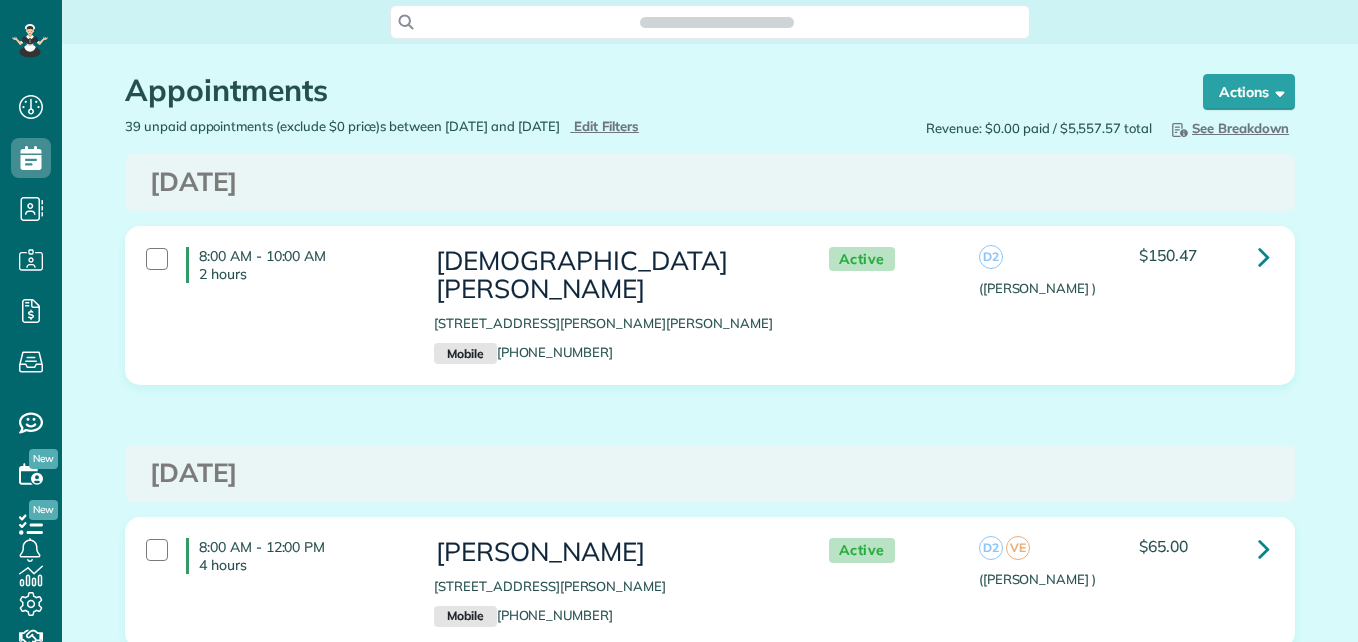 scroll, scrollTop: 0, scrollLeft: 0, axis: both 